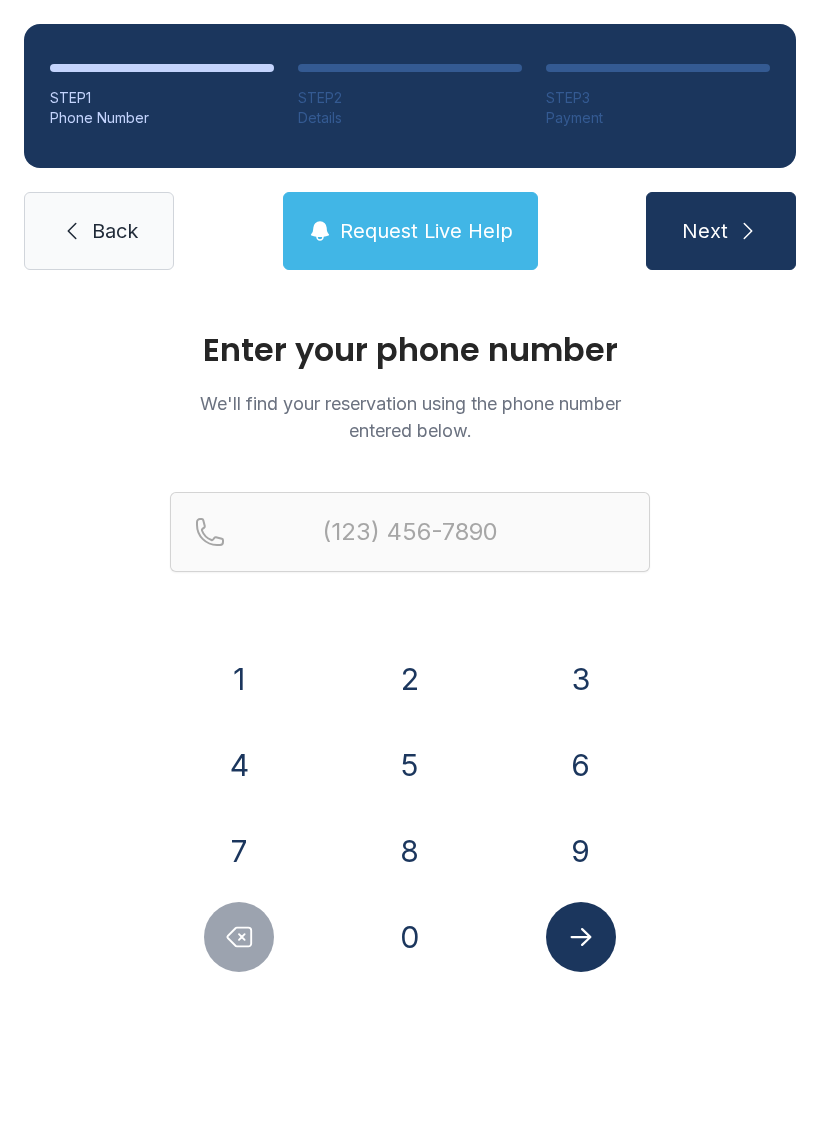 scroll, scrollTop: 0, scrollLeft: 0, axis: both 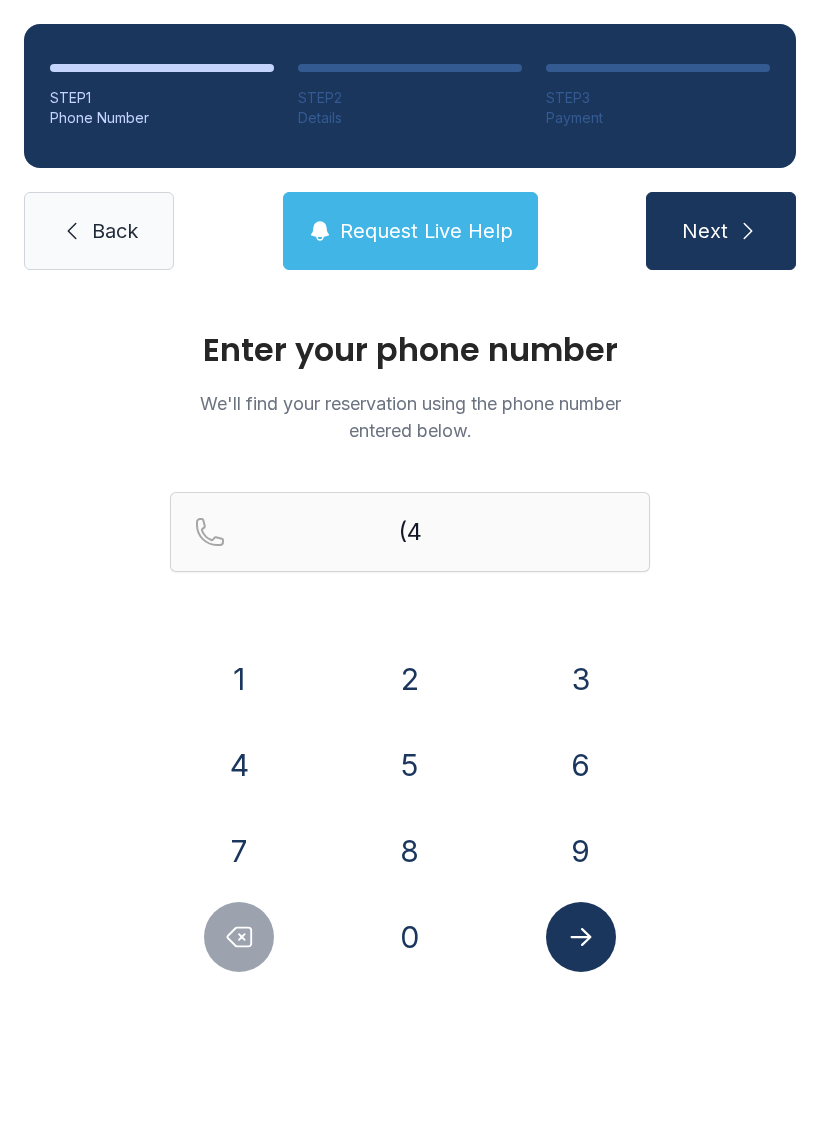 click on "7" at bounding box center [239, 679] 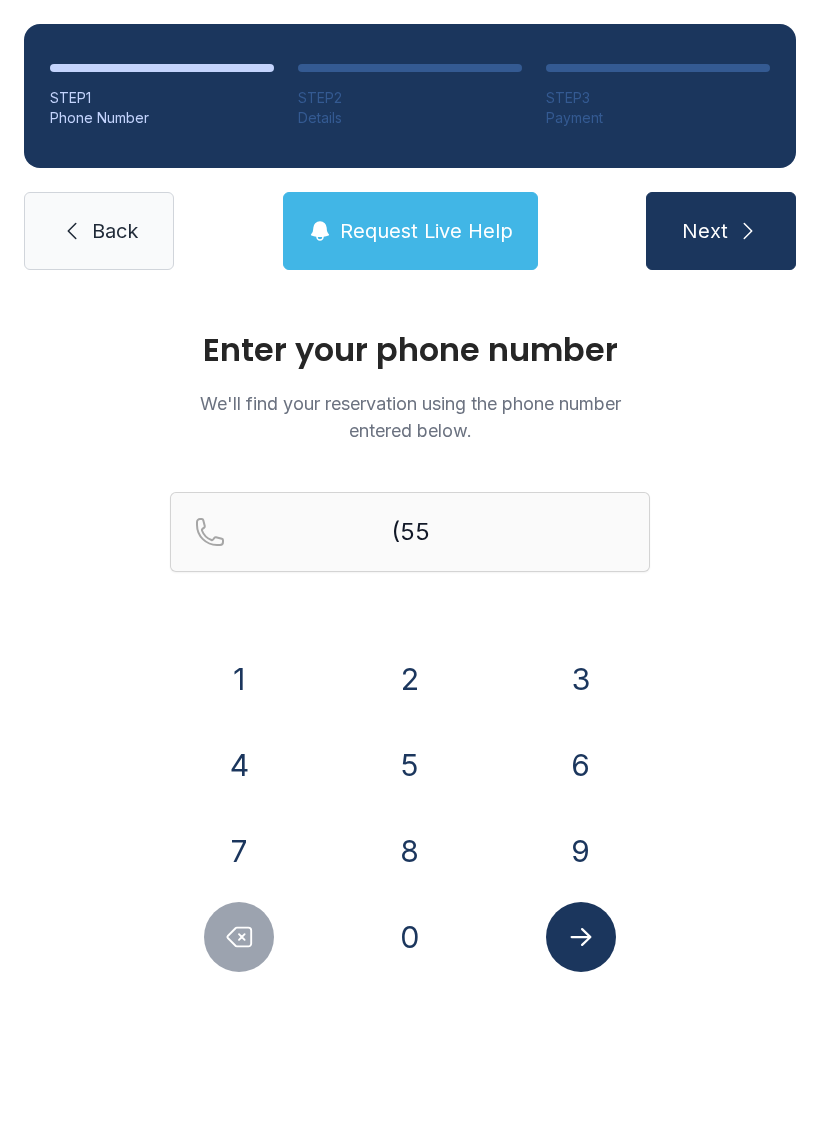 click on "8" at bounding box center (239, 679) 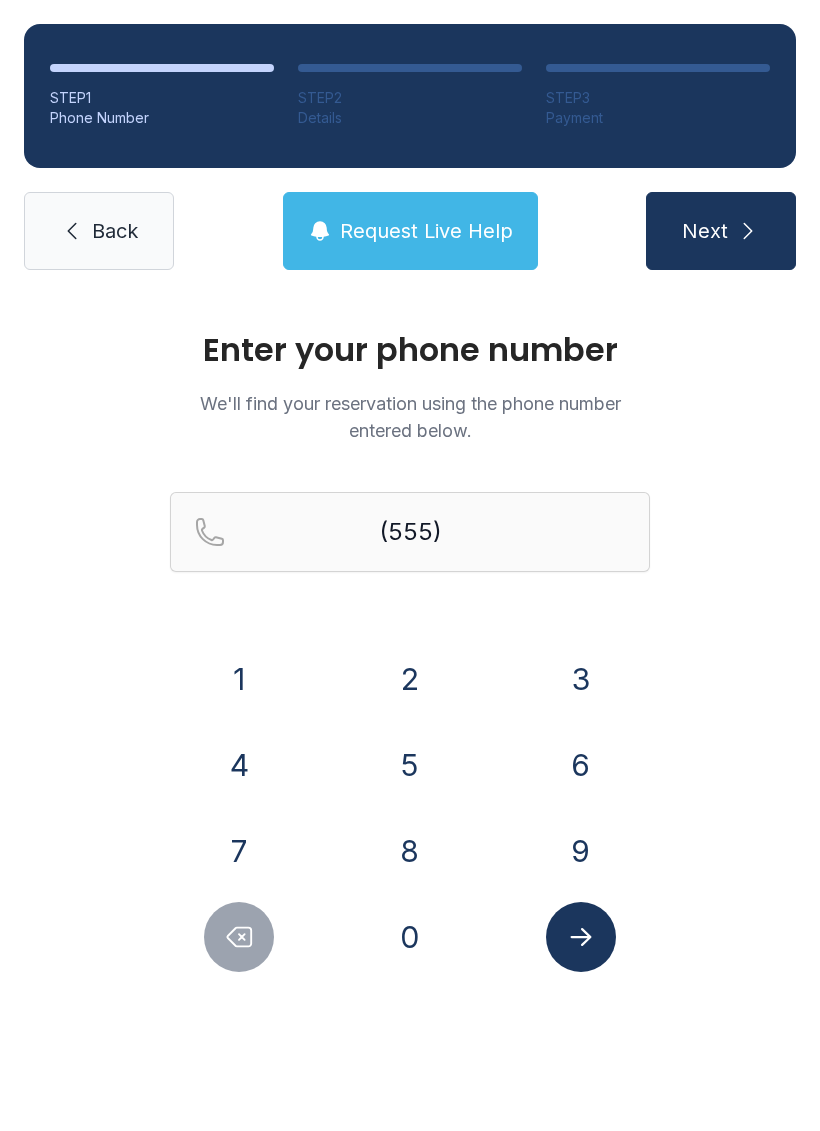 click on "2" at bounding box center [239, 679] 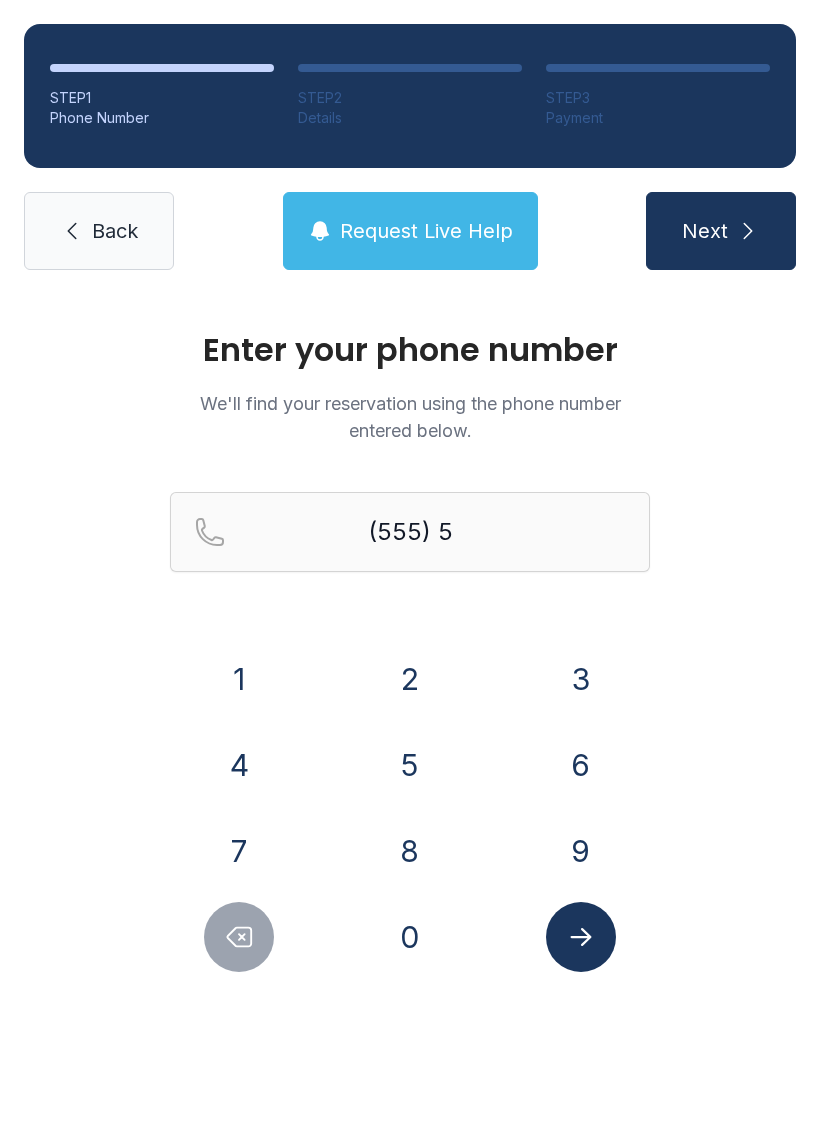 click on "7" at bounding box center [239, 679] 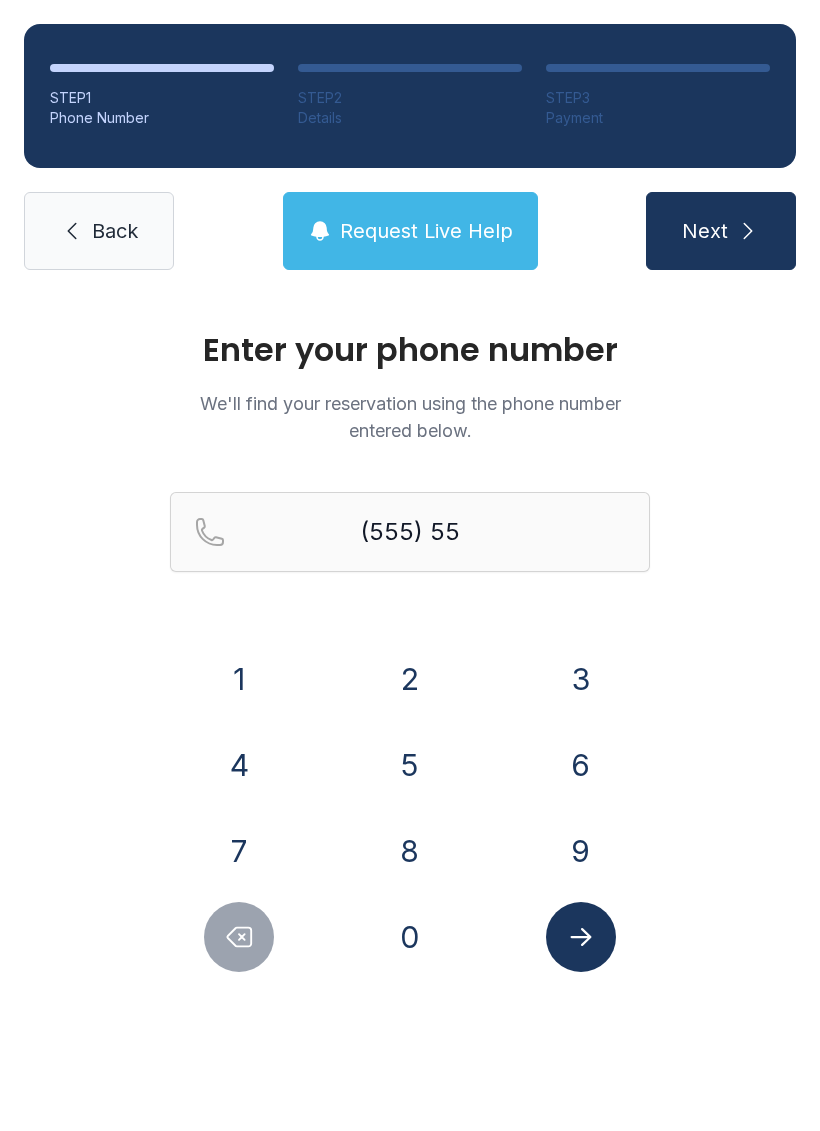 click on "8" at bounding box center [239, 679] 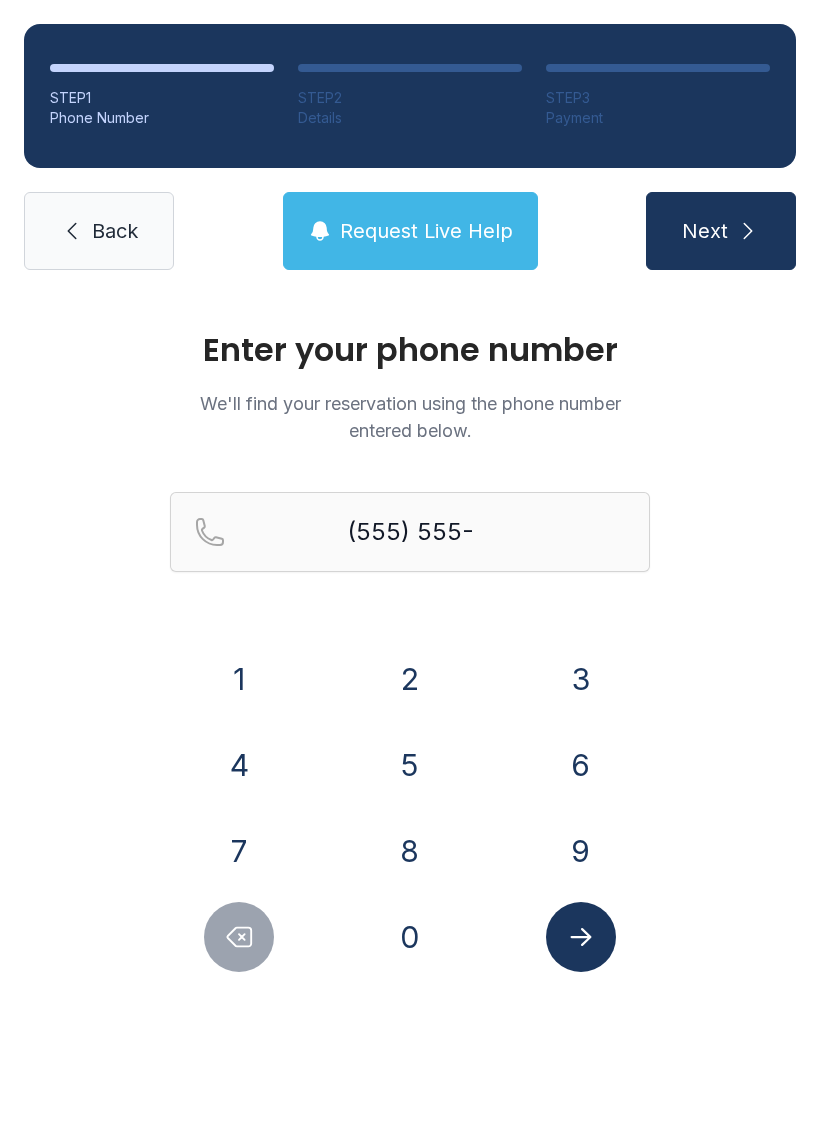 click on "3" at bounding box center (239, 679) 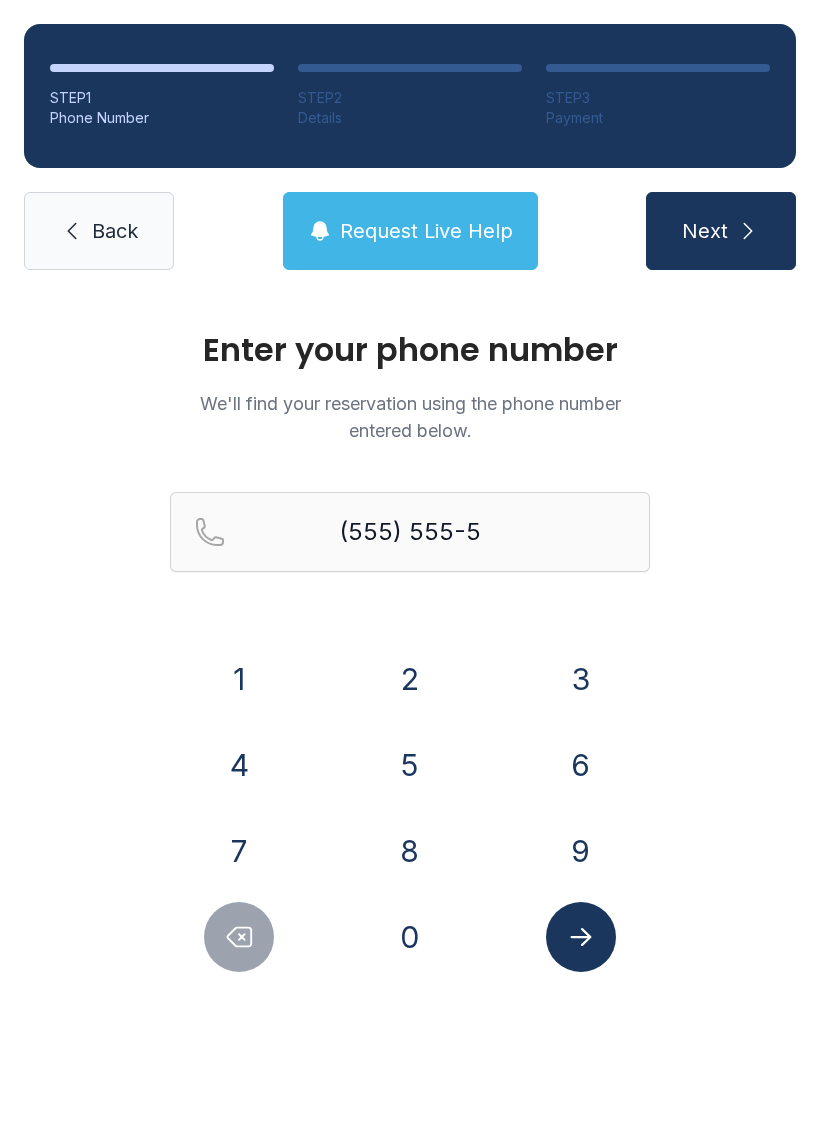 click on "1" at bounding box center [239, 679] 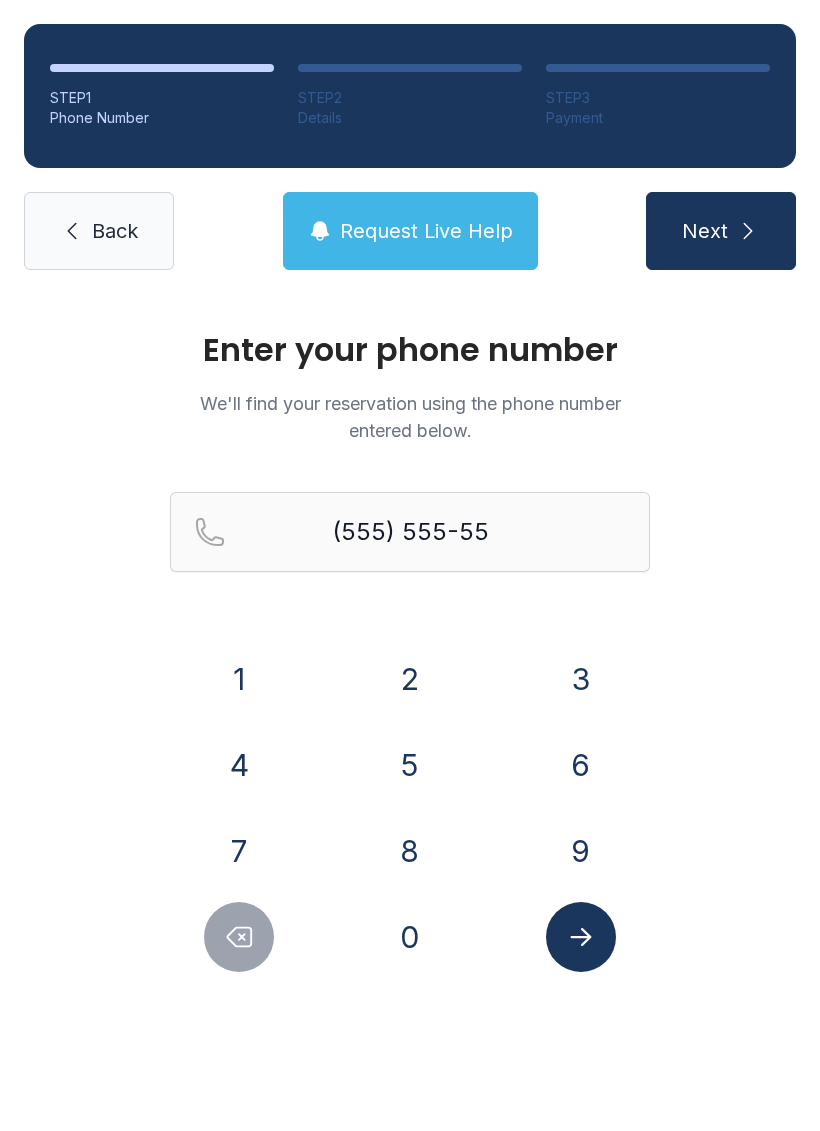 click on "5" at bounding box center (239, 679) 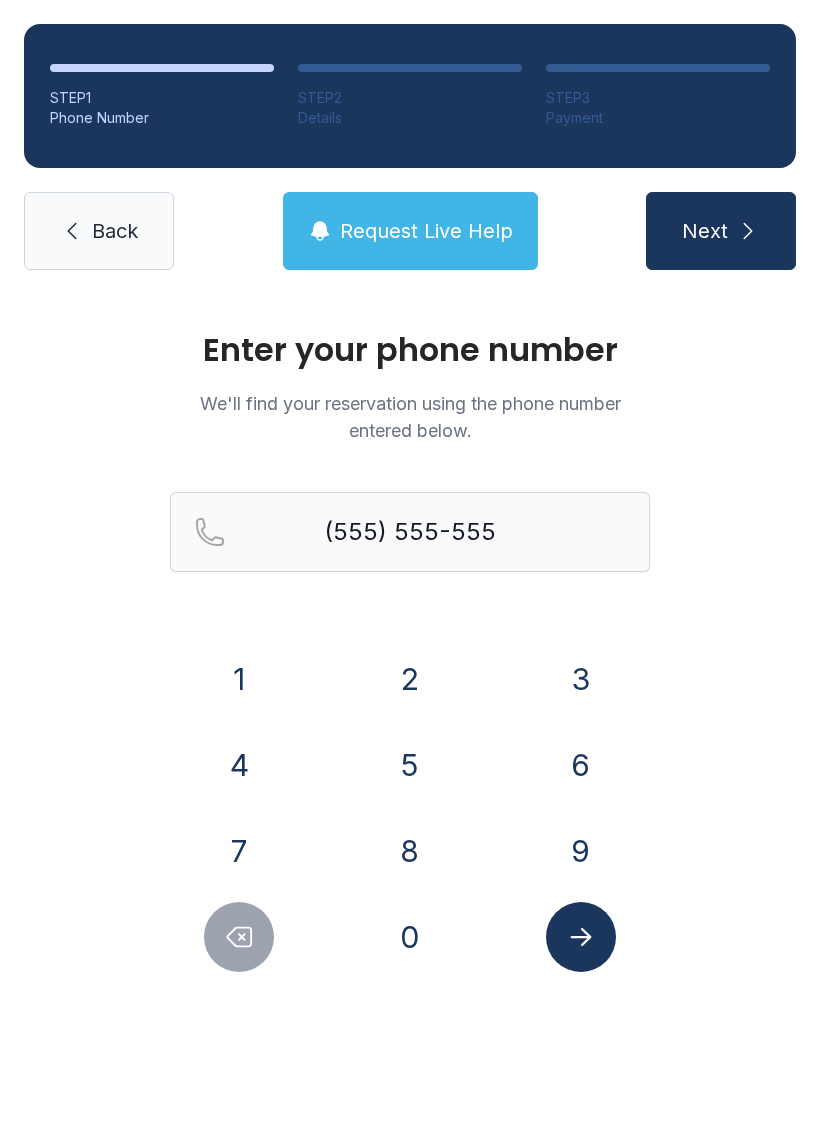 click on "0" at bounding box center (239, 679) 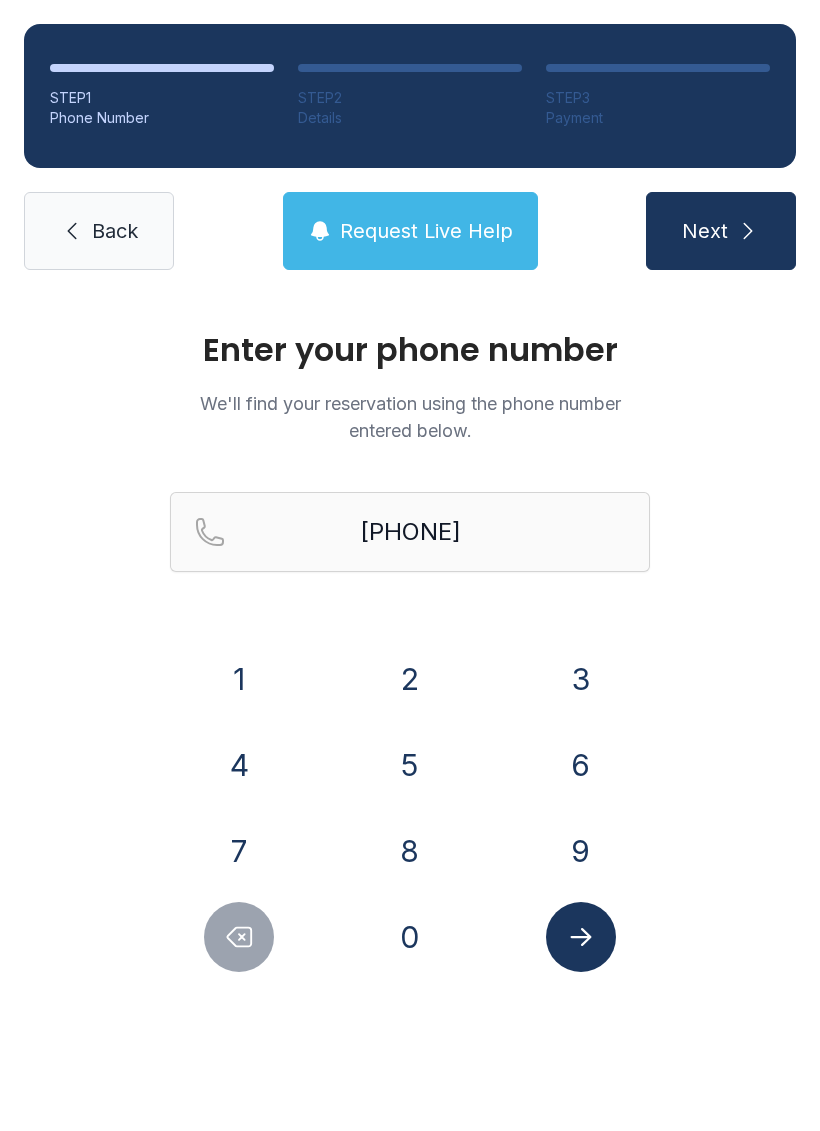 click at bounding box center [581, 937] 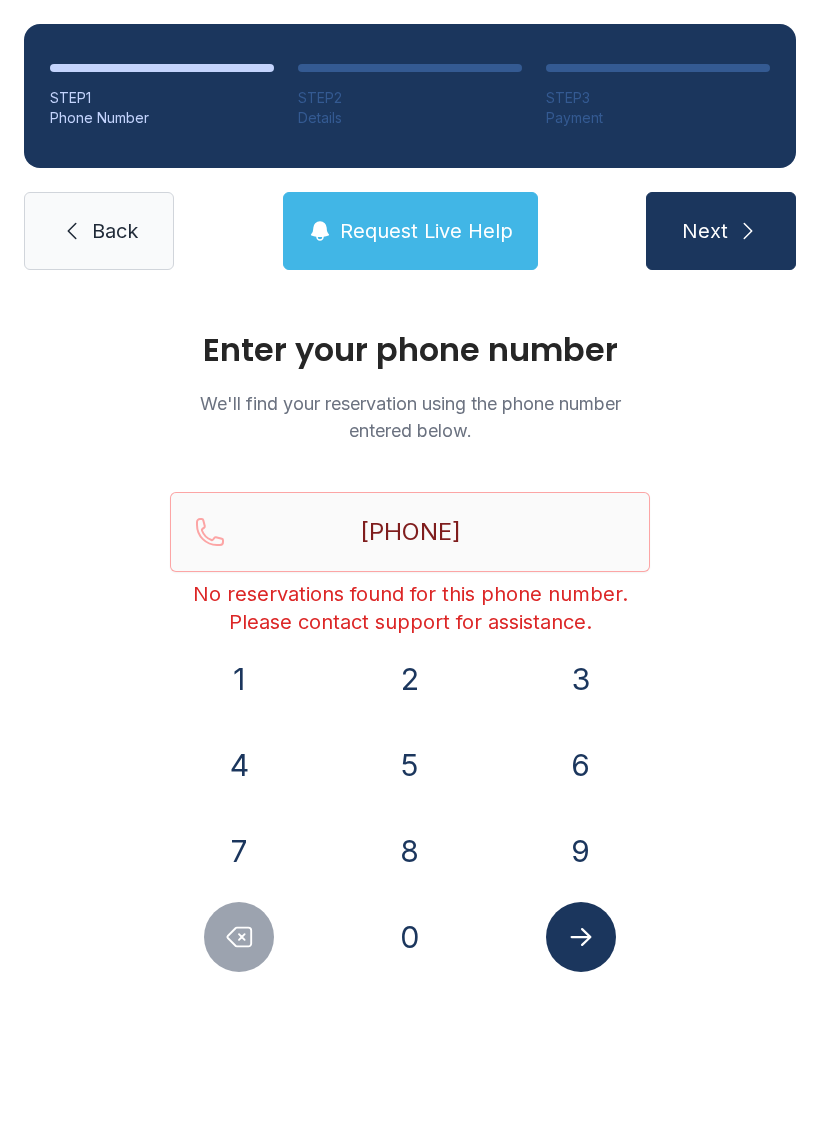 click at bounding box center (239, 937) 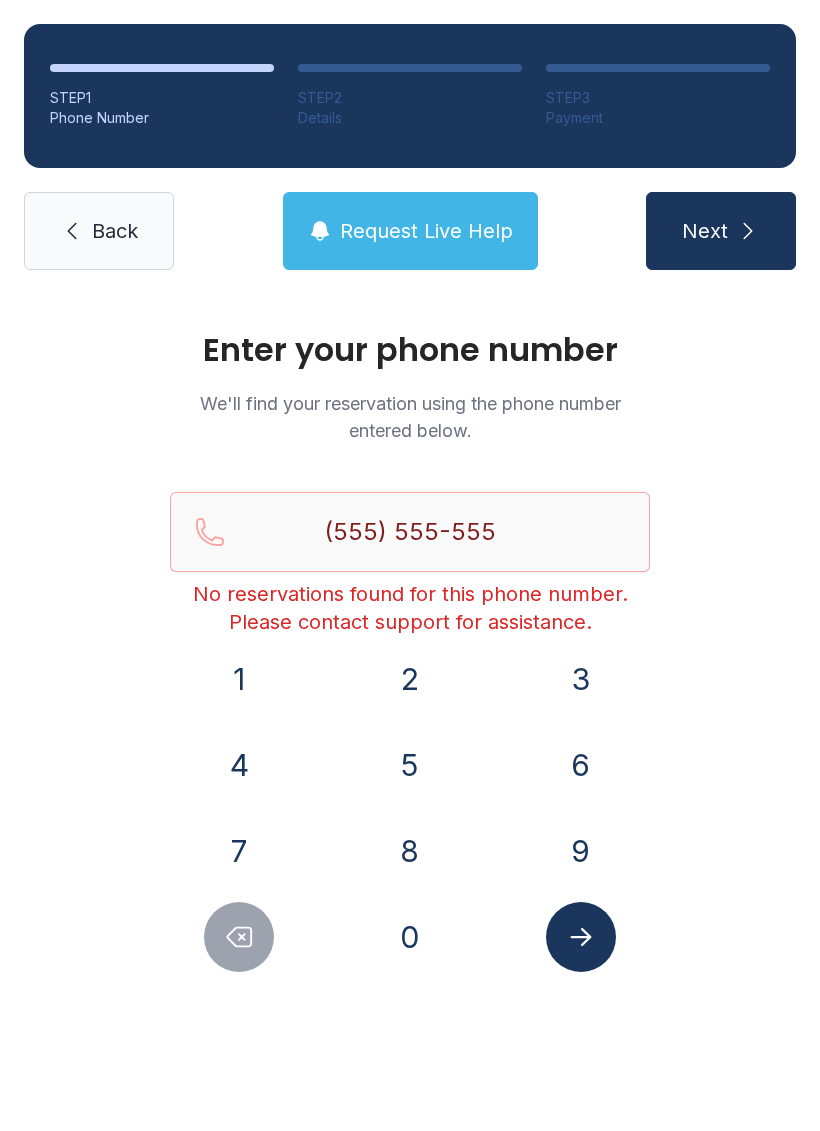 click at bounding box center [239, 937] 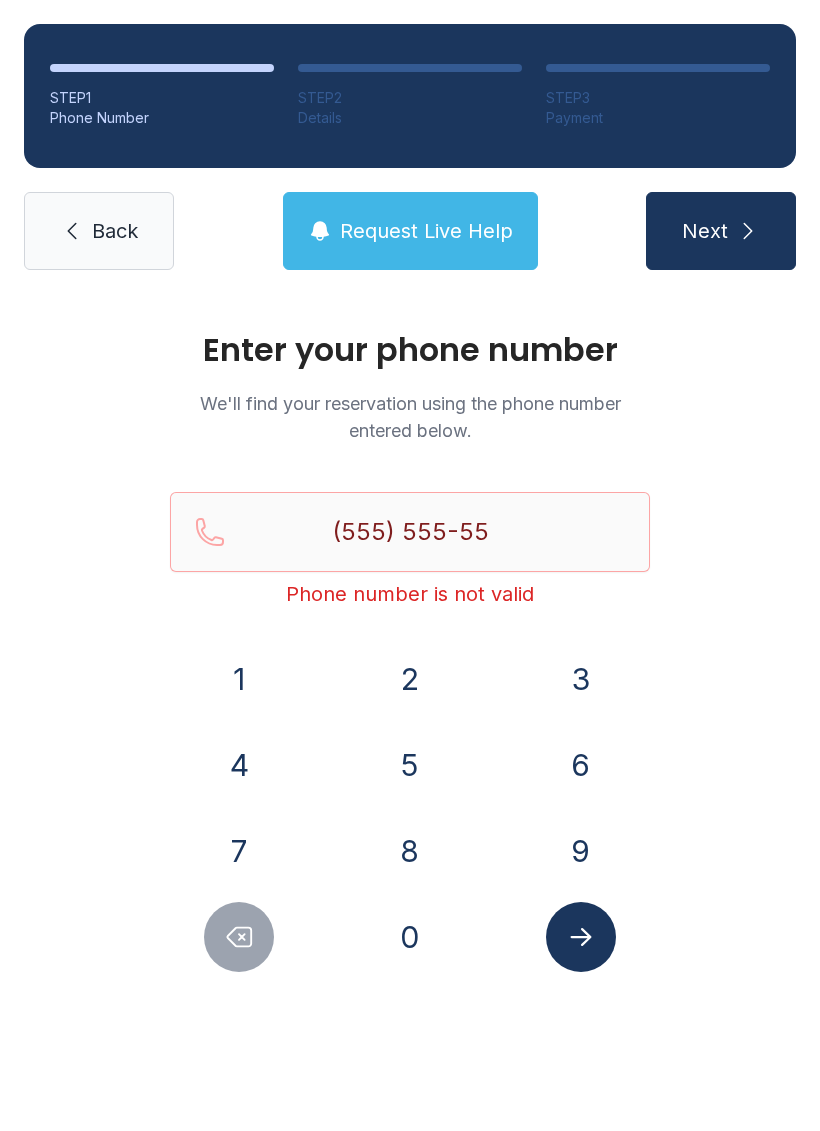 click at bounding box center [239, 937] 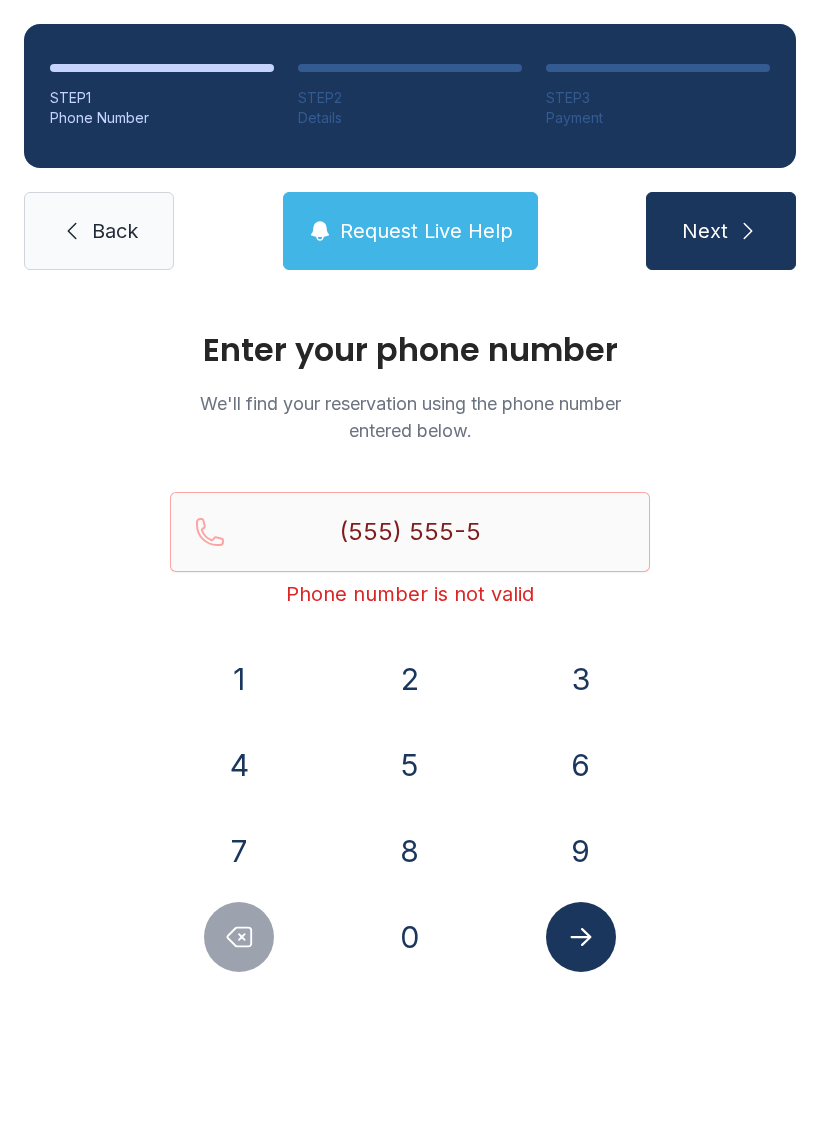 click at bounding box center (239, 937) 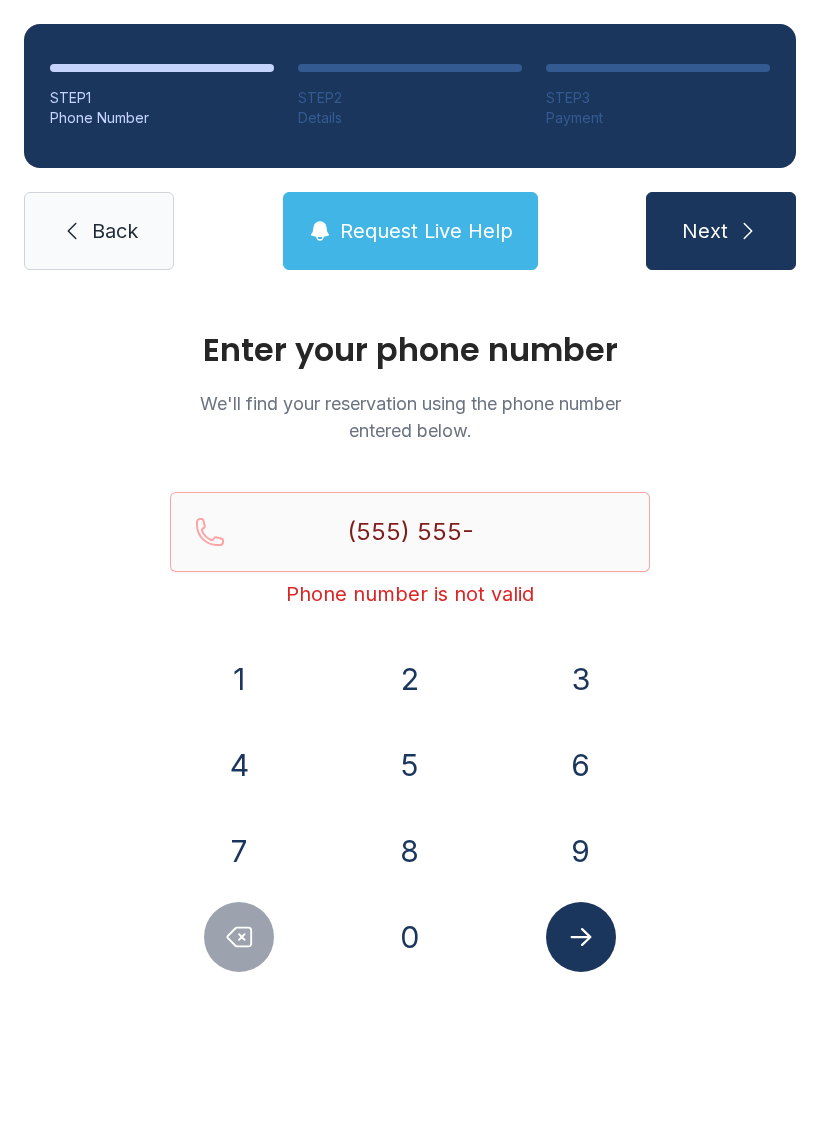 click at bounding box center (239, 937) 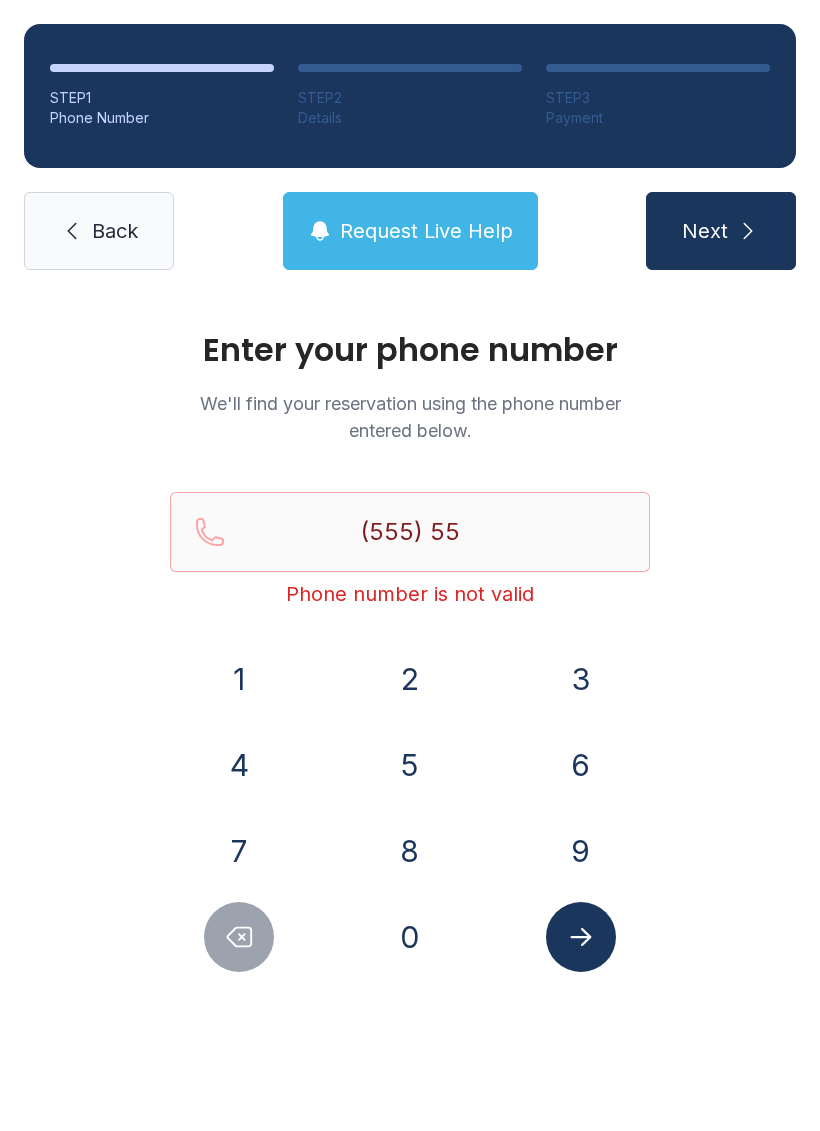 click at bounding box center [239, 937] 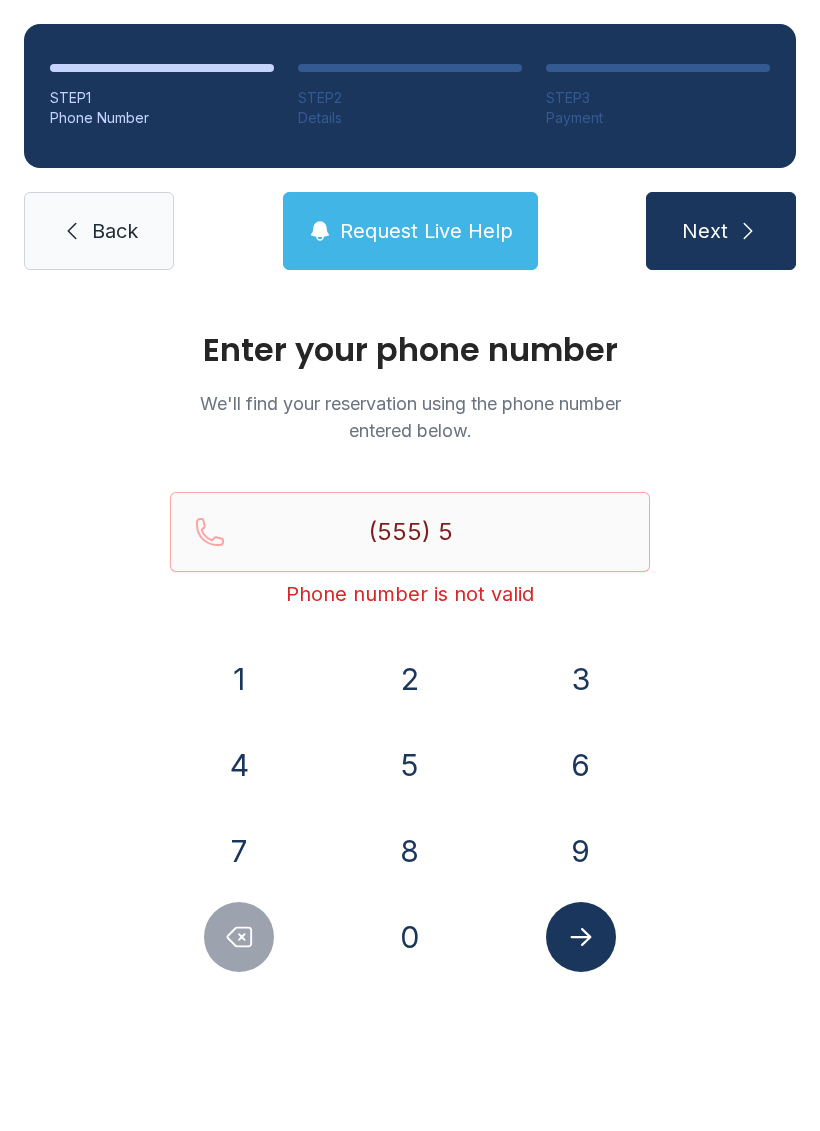 click at bounding box center [239, 937] 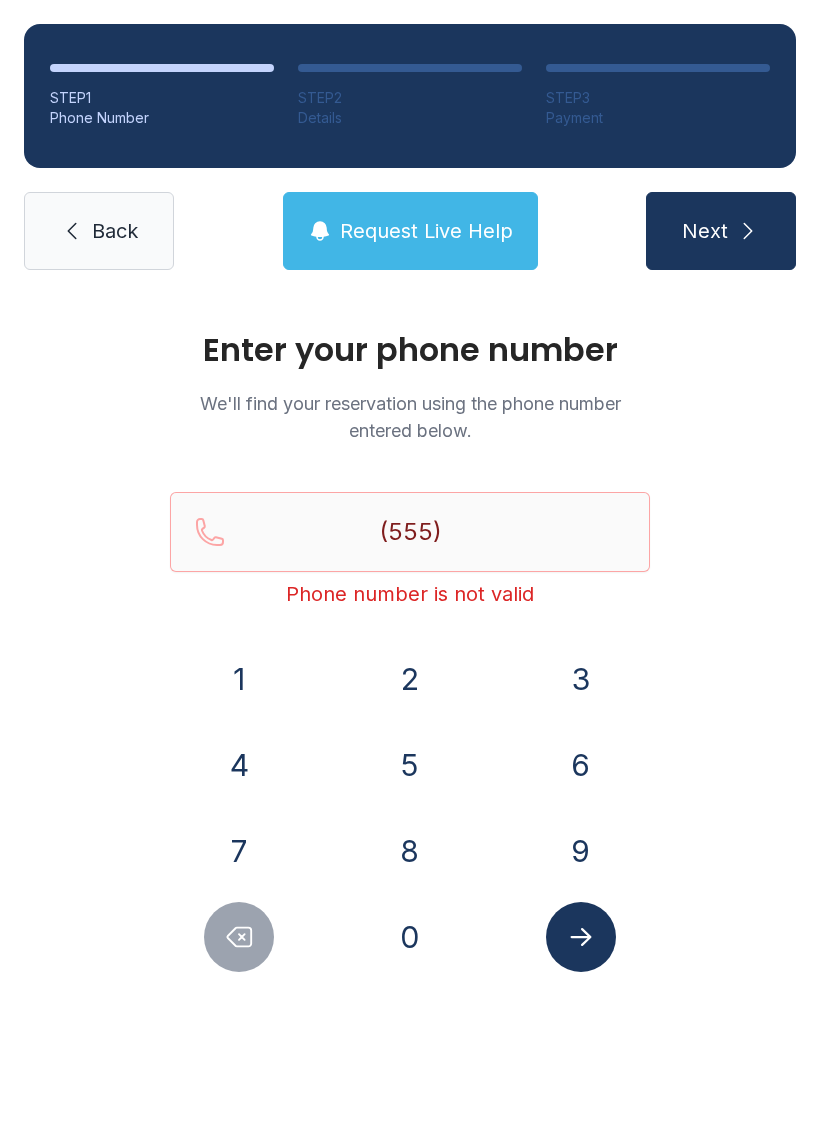 click at bounding box center [239, 937] 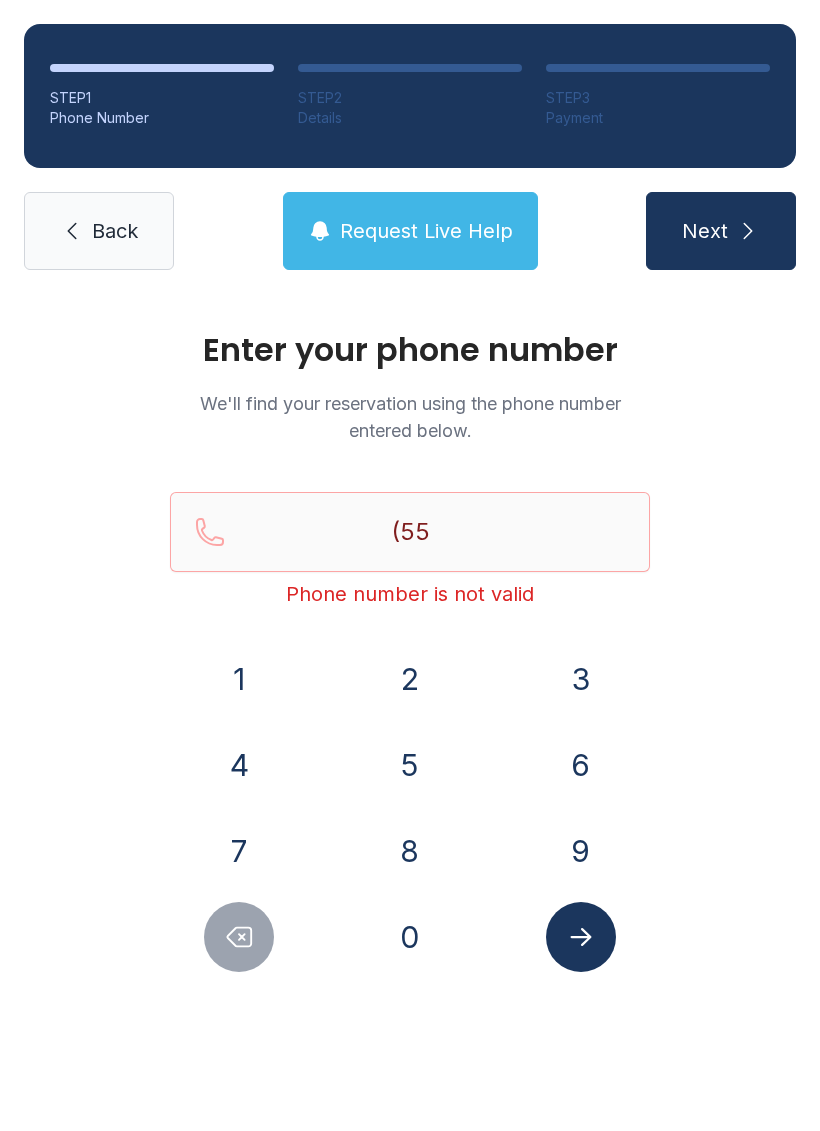 click at bounding box center [240, 937] 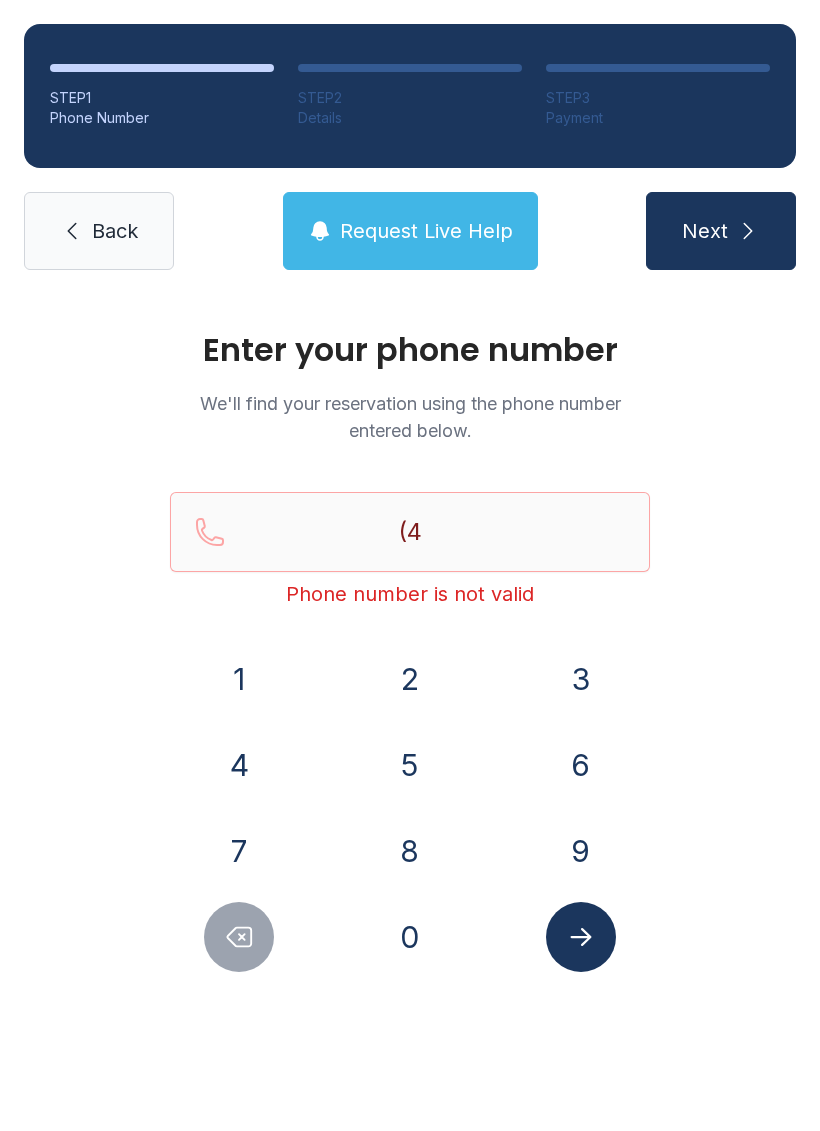 click at bounding box center [240, 937] 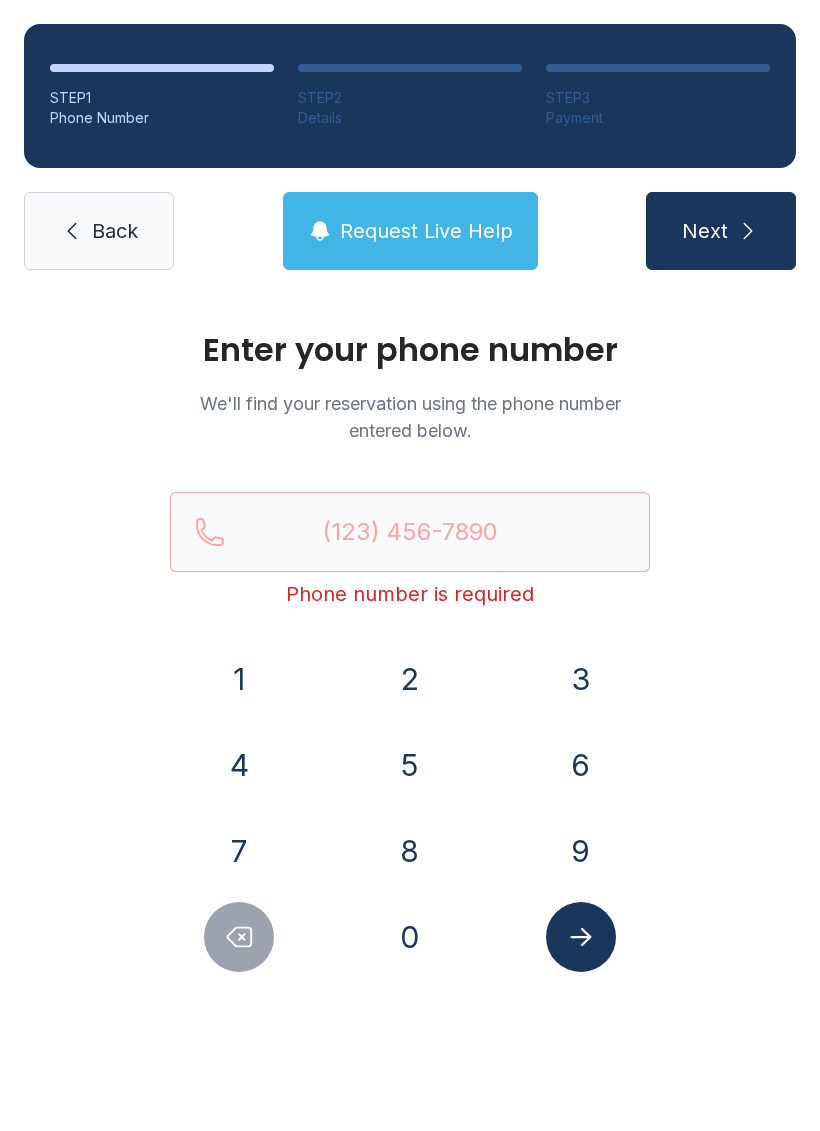 click at bounding box center (239, 937) 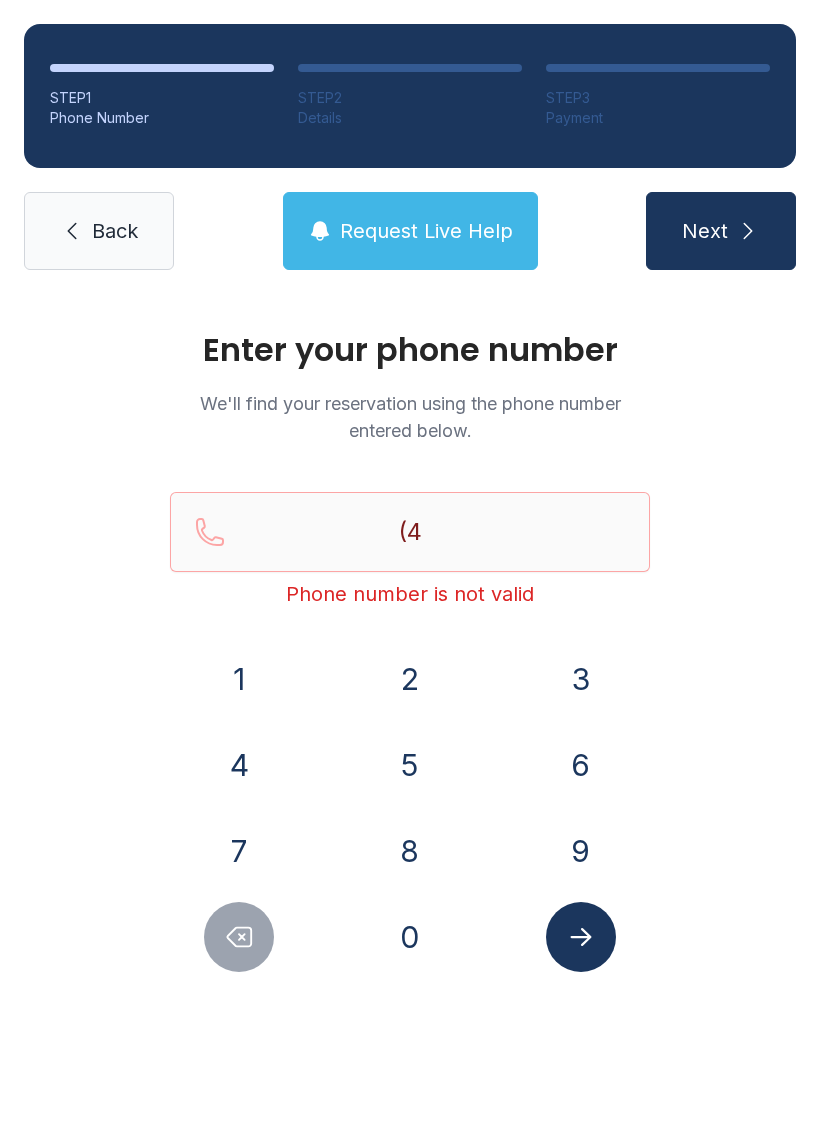 click on "7" at bounding box center (239, 679) 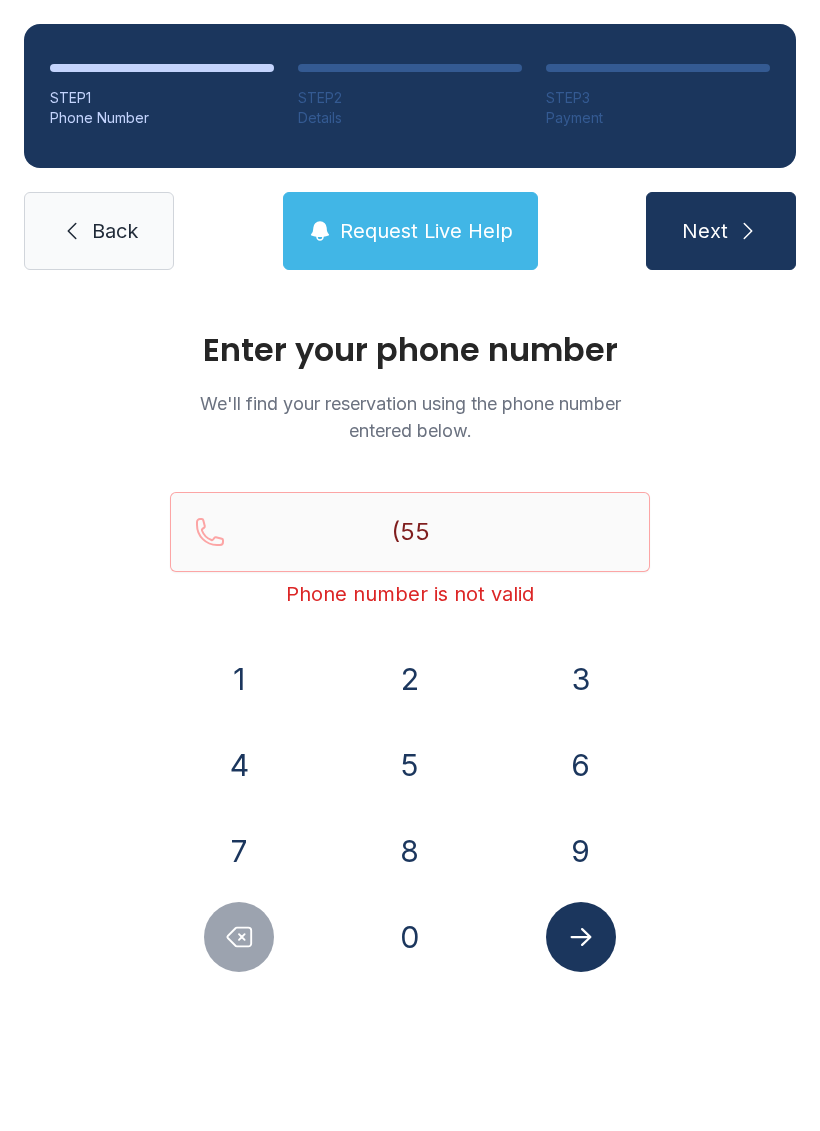 click on "8" at bounding box center (239, 679) 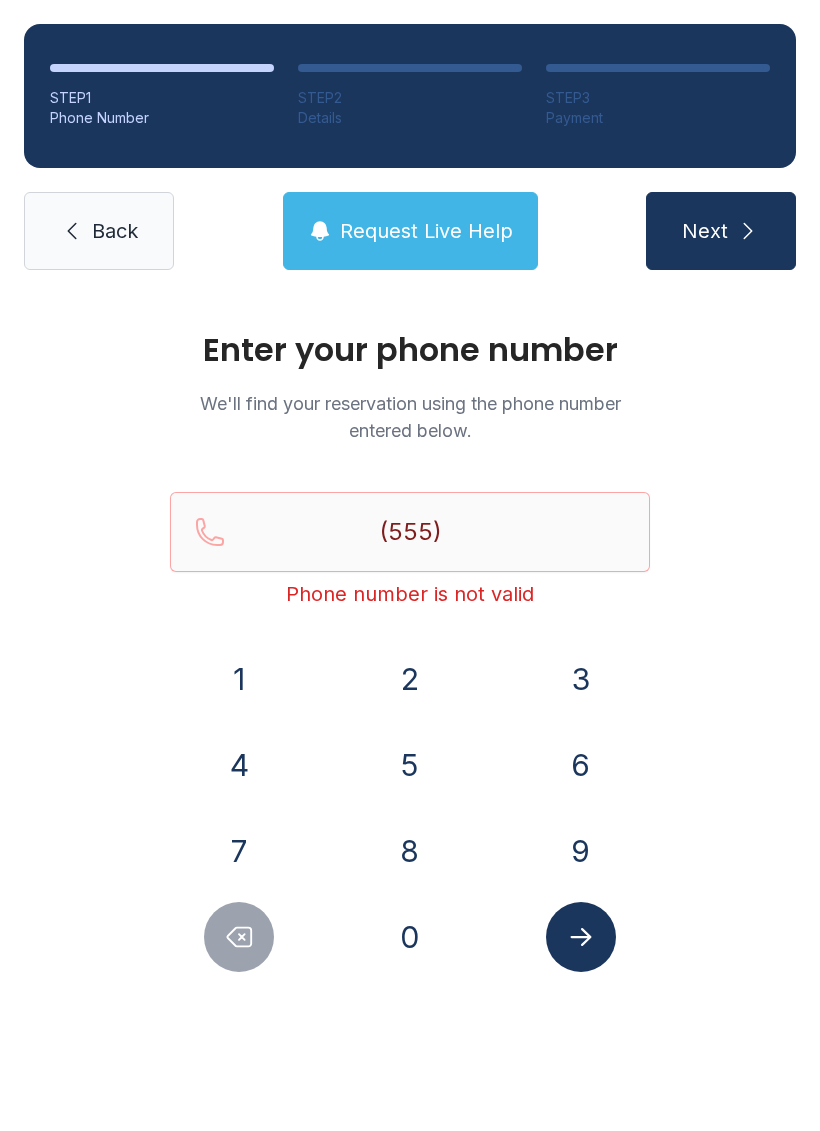 click on "2" at bounding box center [239, 679] 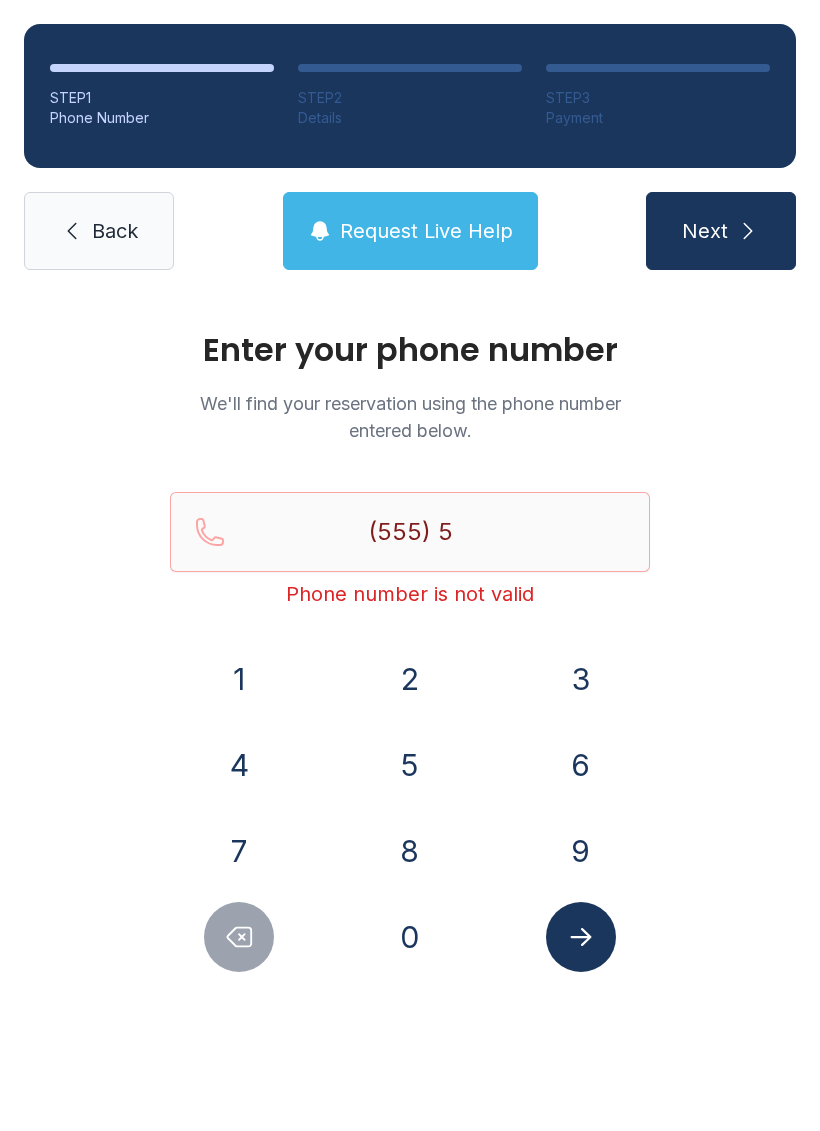 click on "9" at bounding box center (239, 679) 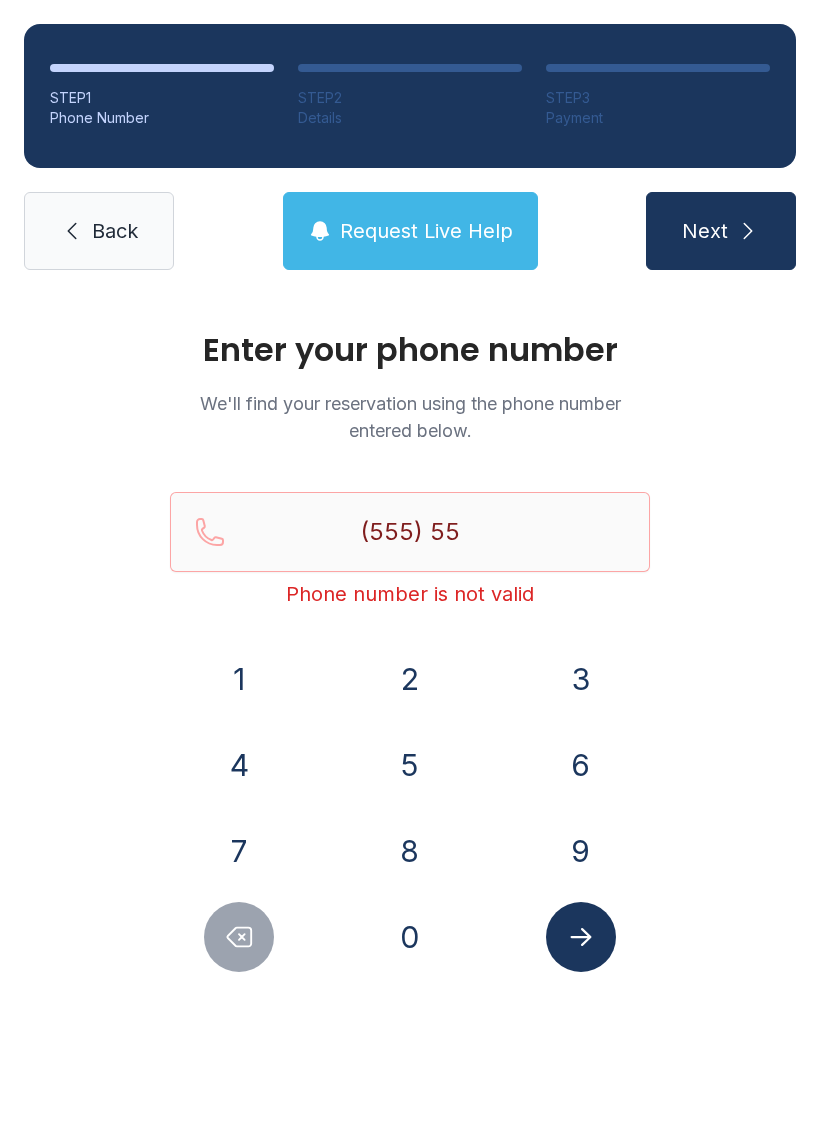 click on "0" at bounding box center (239, 679) 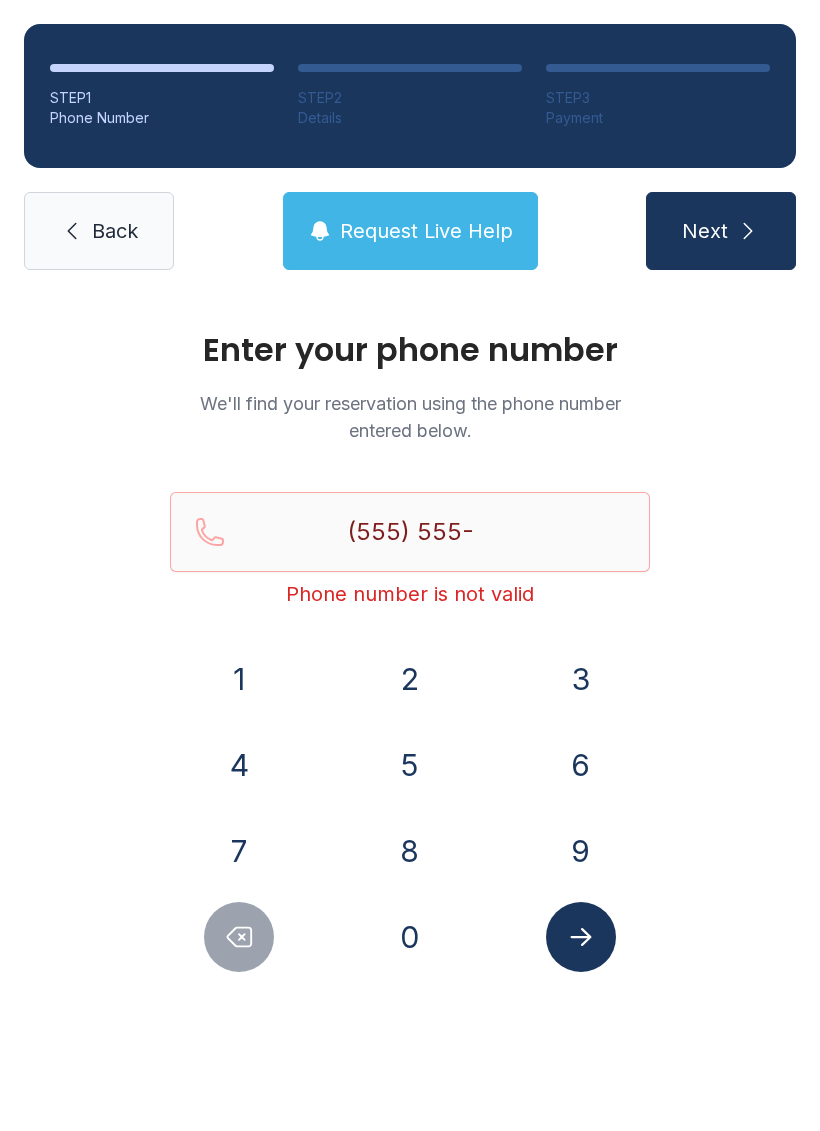 click on "6" at bounding box center [239, 679] 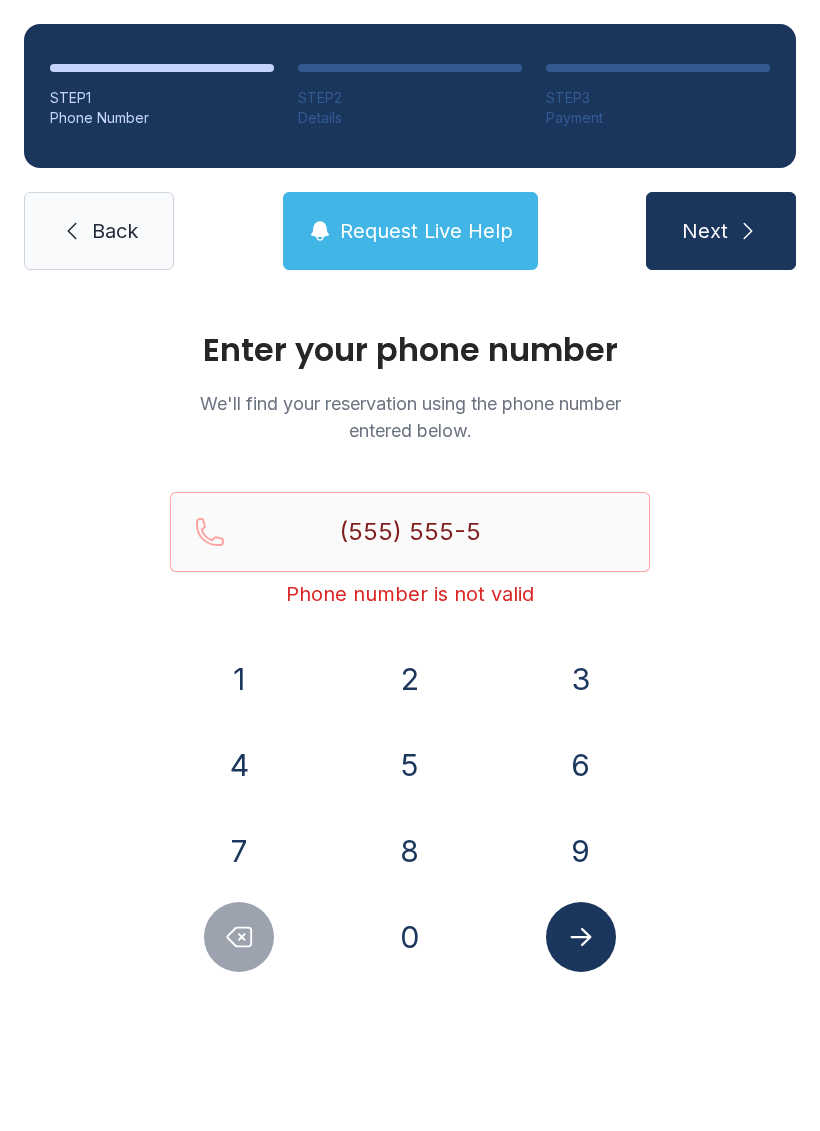 click on "4" at bounding box center (239, 679) 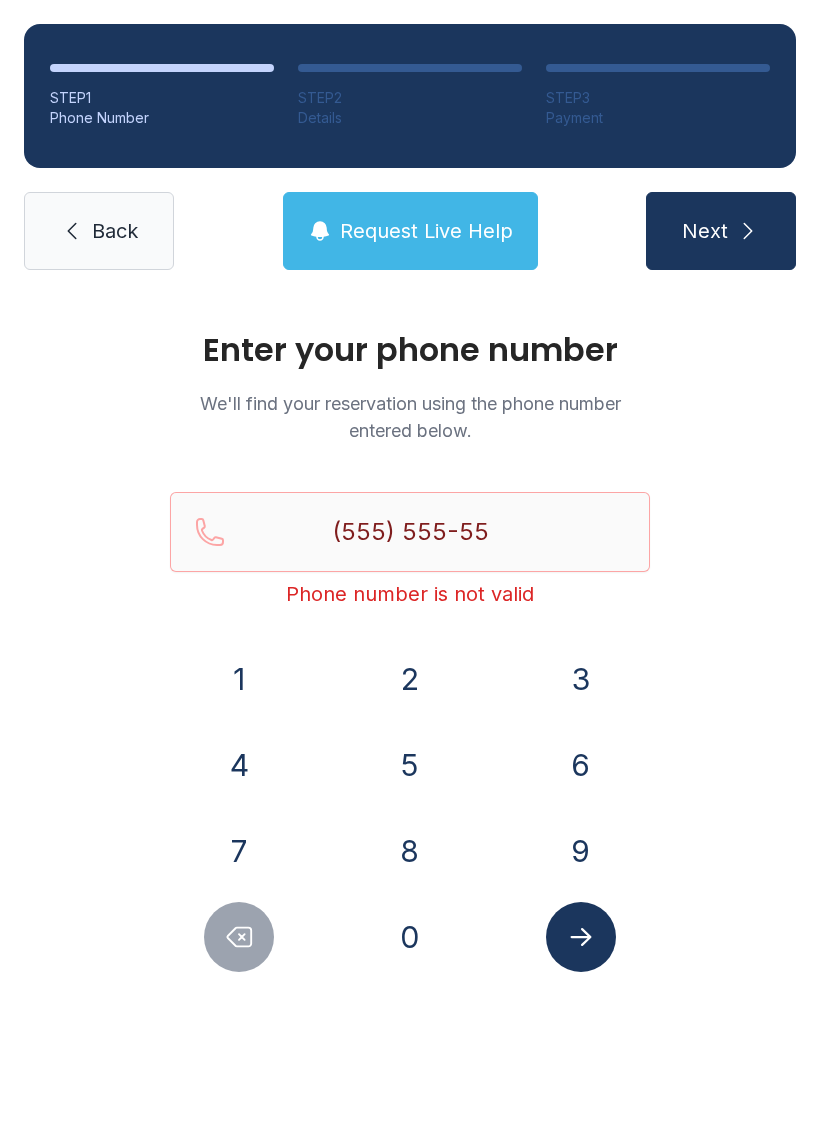 click on "3" at bounding box center (239, 679) 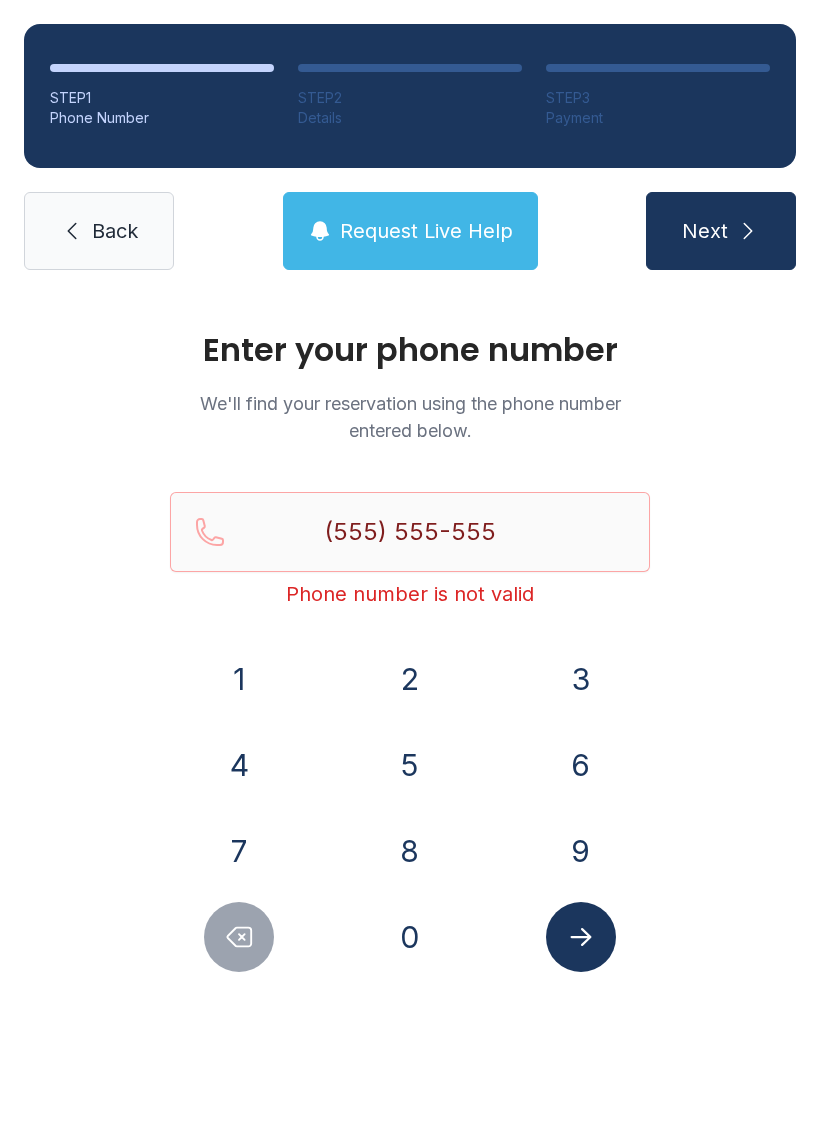 click on "9" at bounding box center (239, 679) 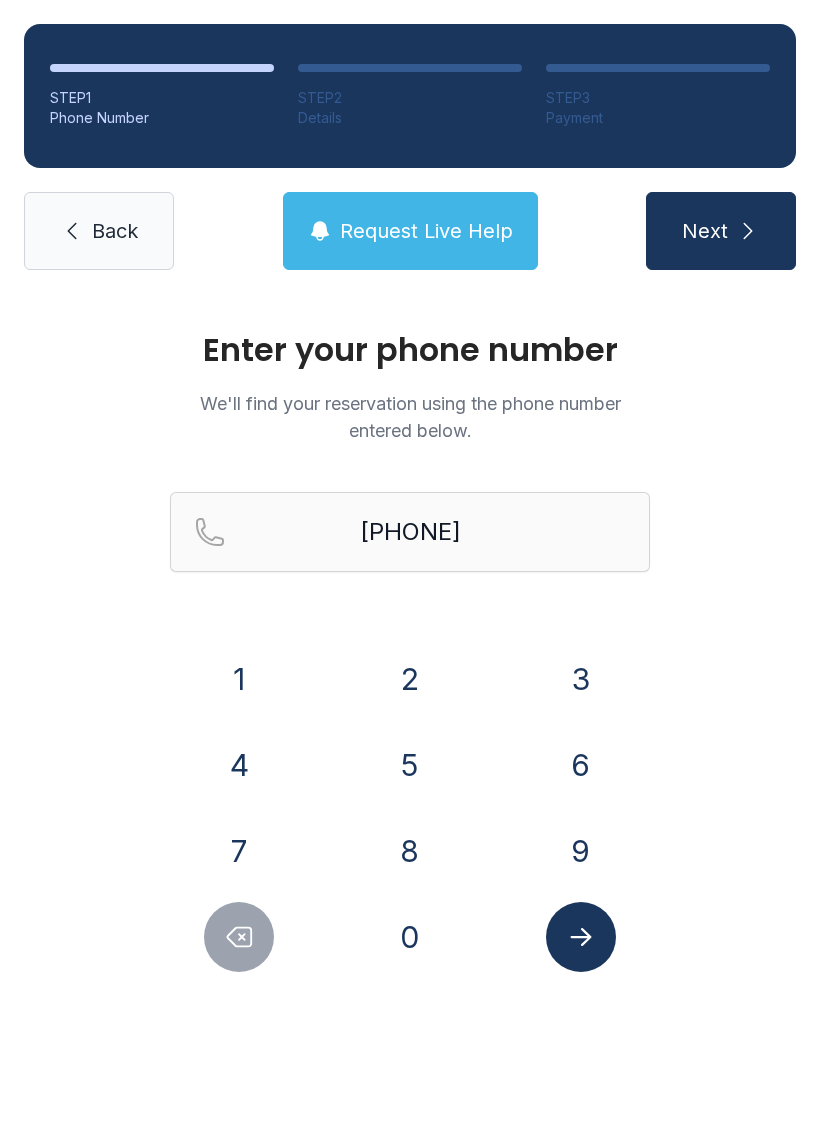 click at bounding box center [581, 937] 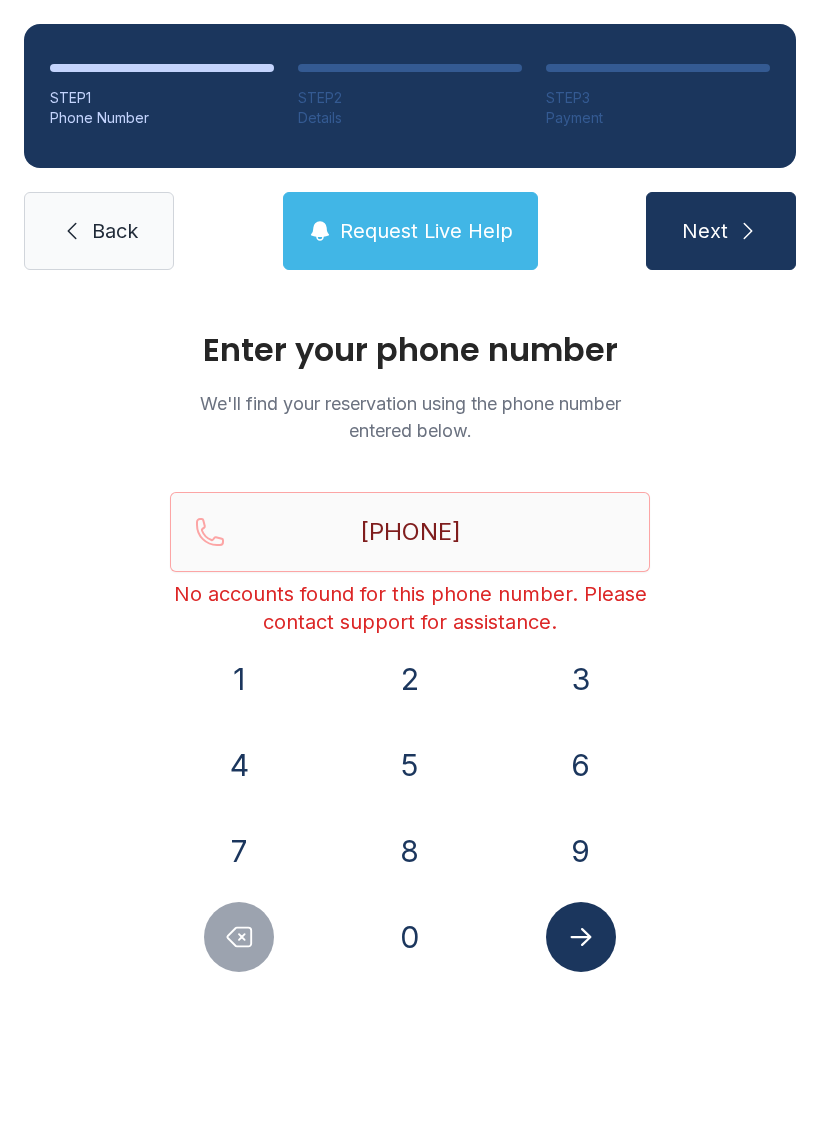 click at bounding box center (239, 937) 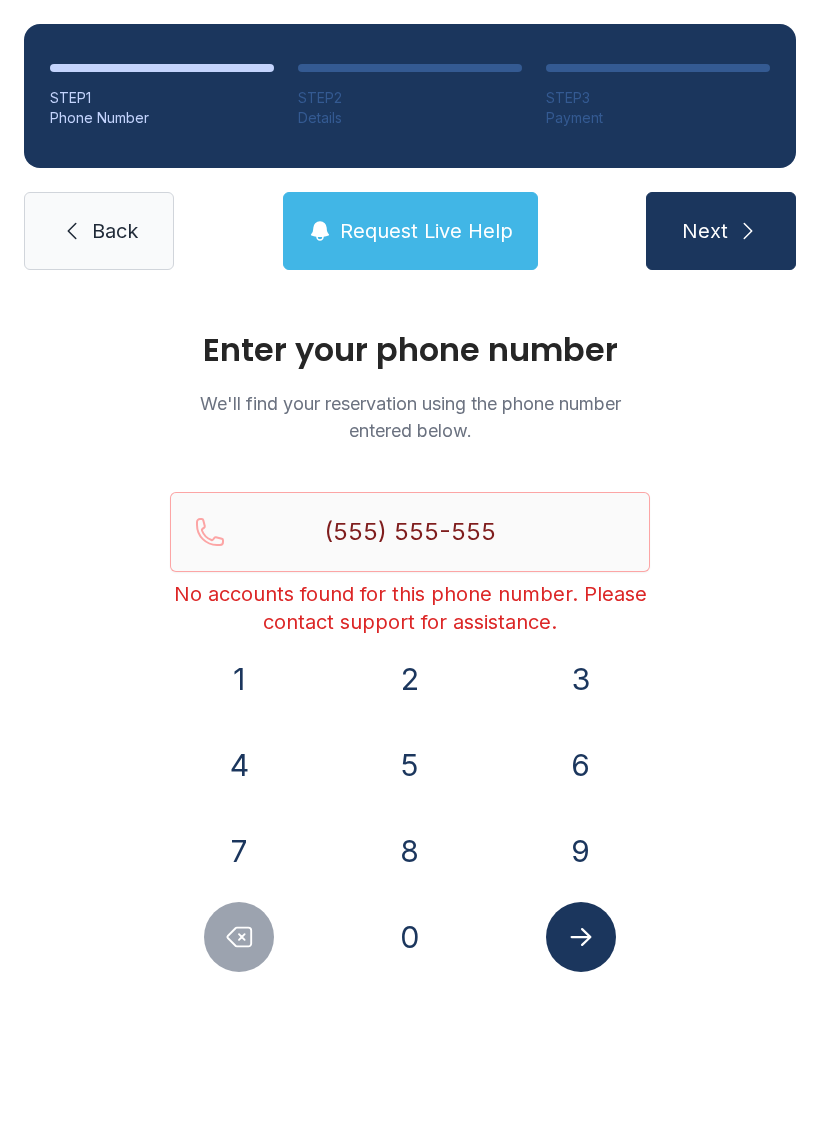 click at bounding box center [239, 937] 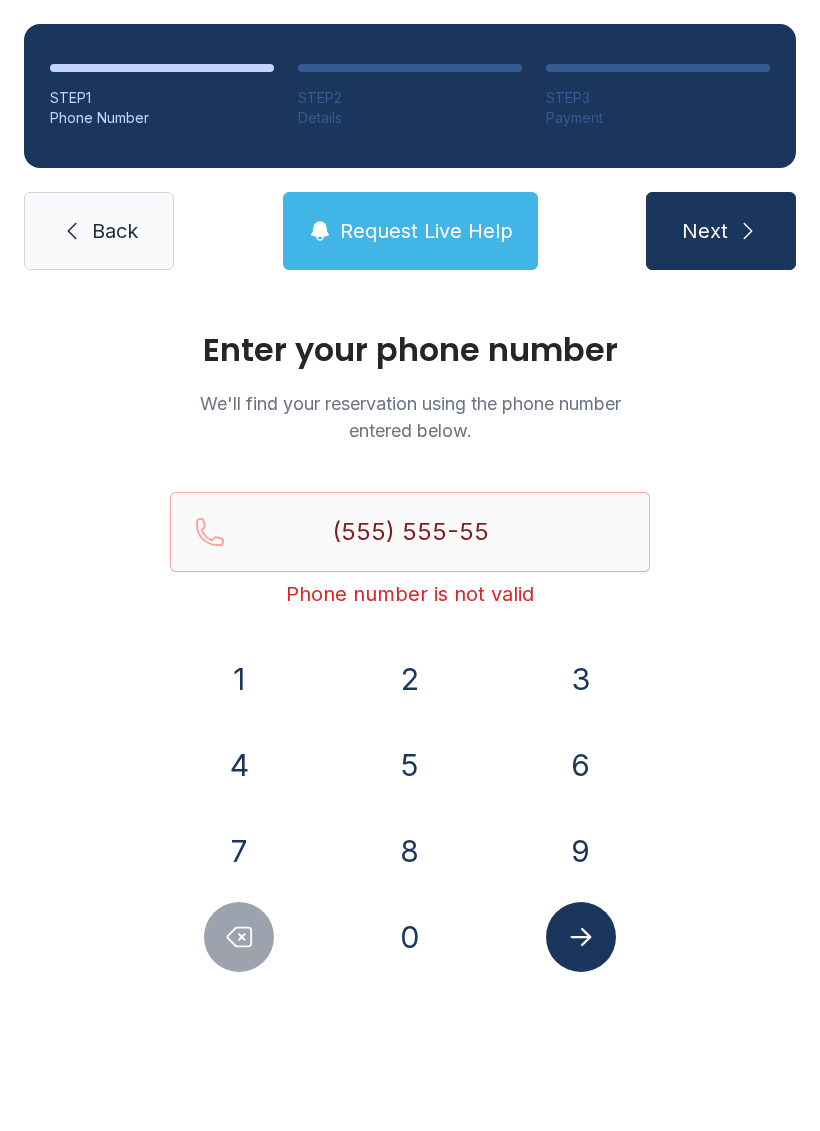 click at bounding box center [239, 937] 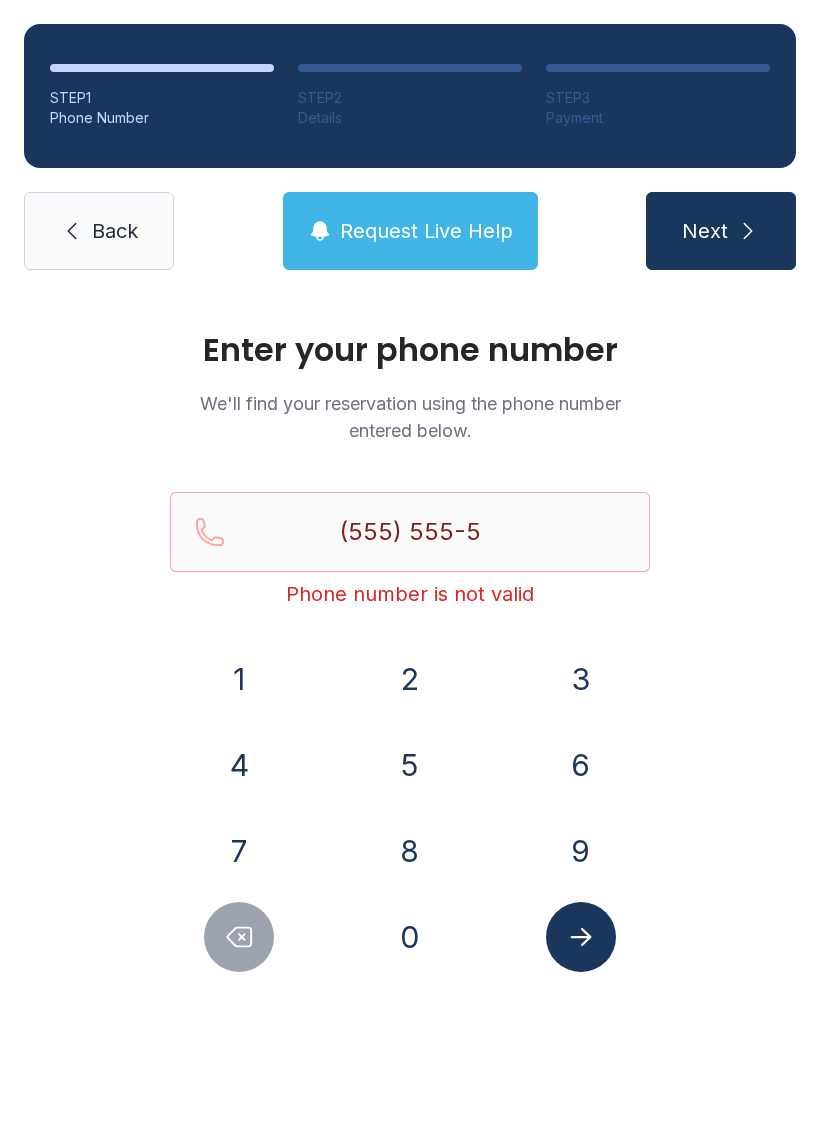 click at bounding box center [239, 937] 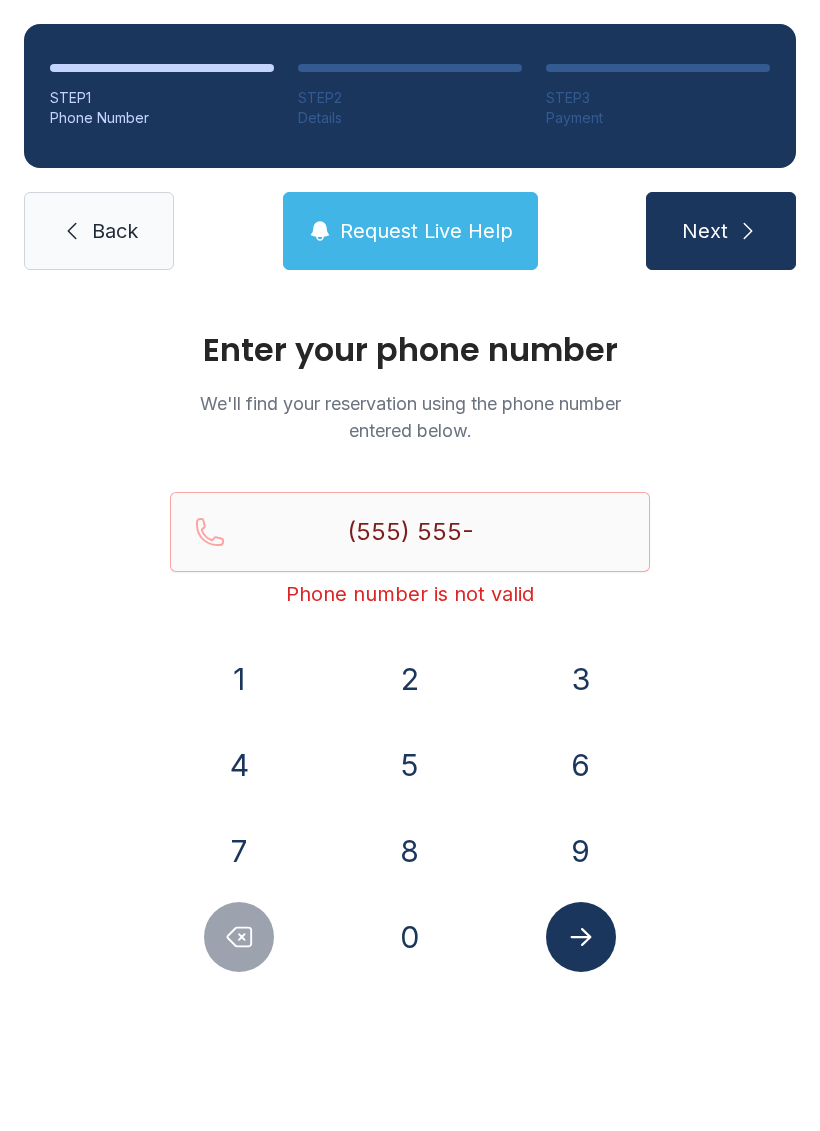click at bounding box center [240, 937] 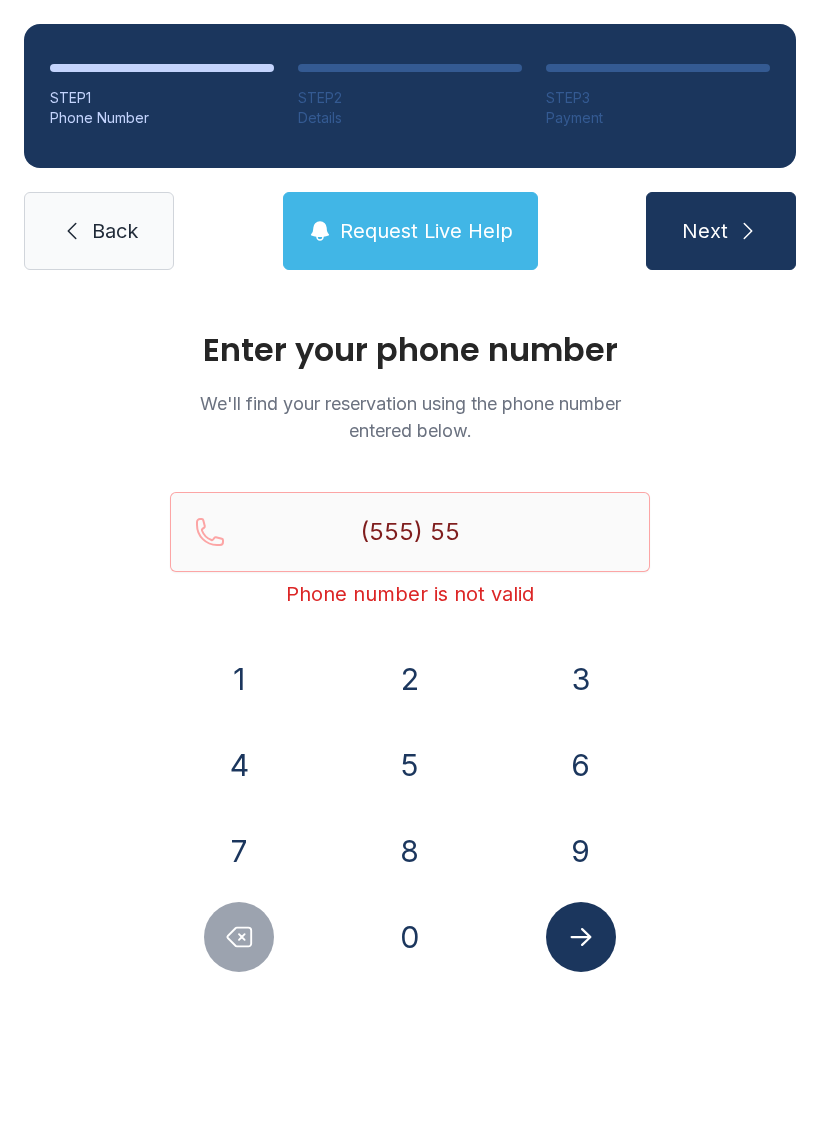 click at bounding box center [240, 937] 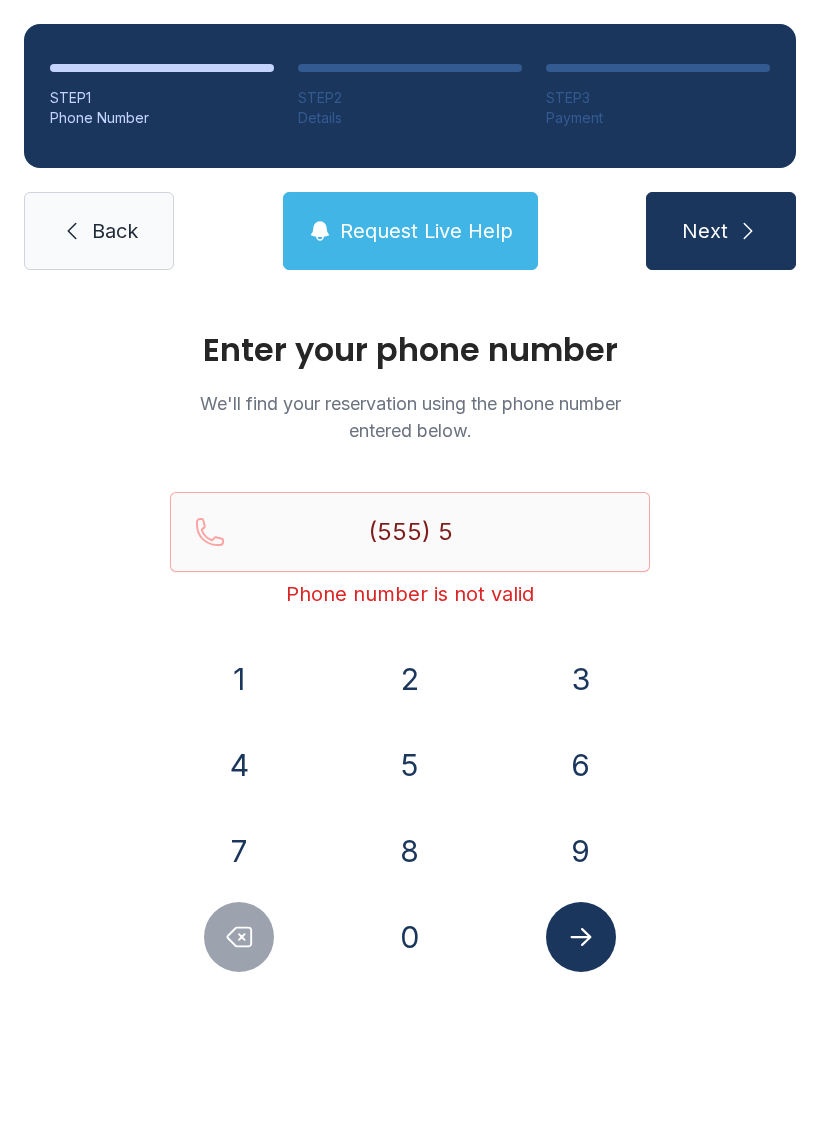 click at bounding box center [239, 937] 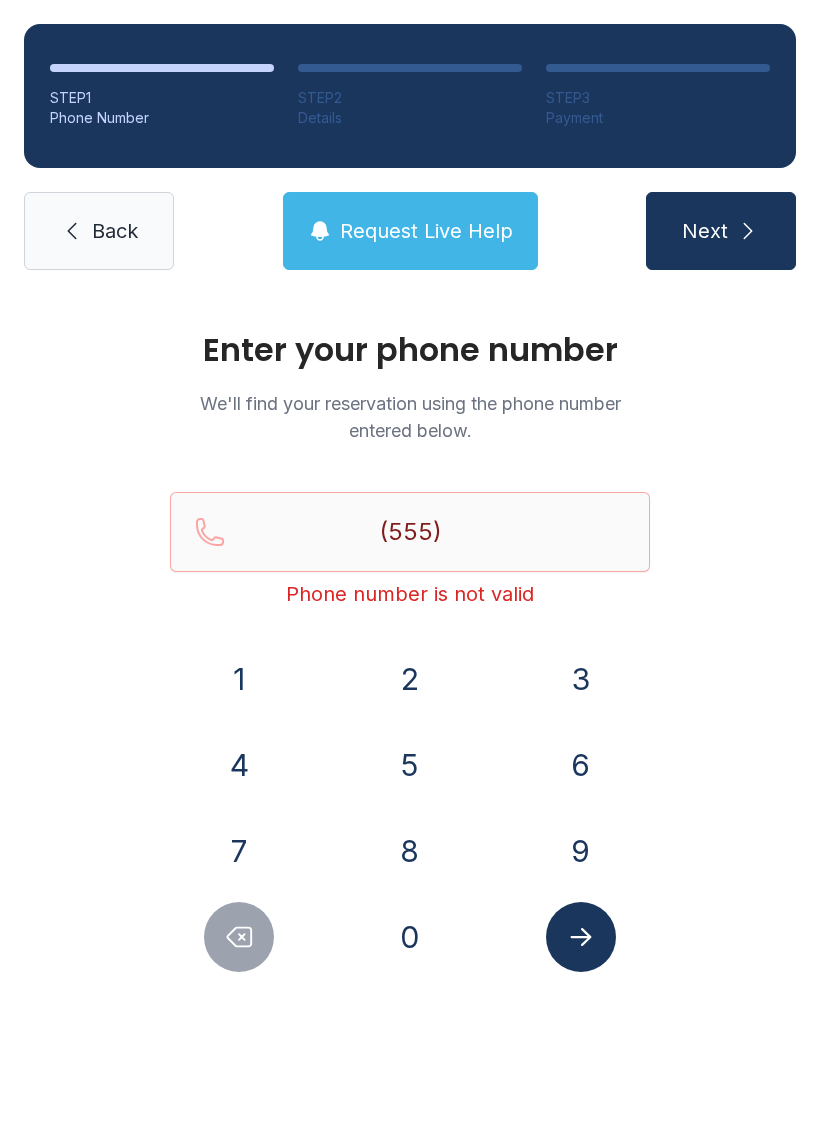 click at bounding box center [240, 937] 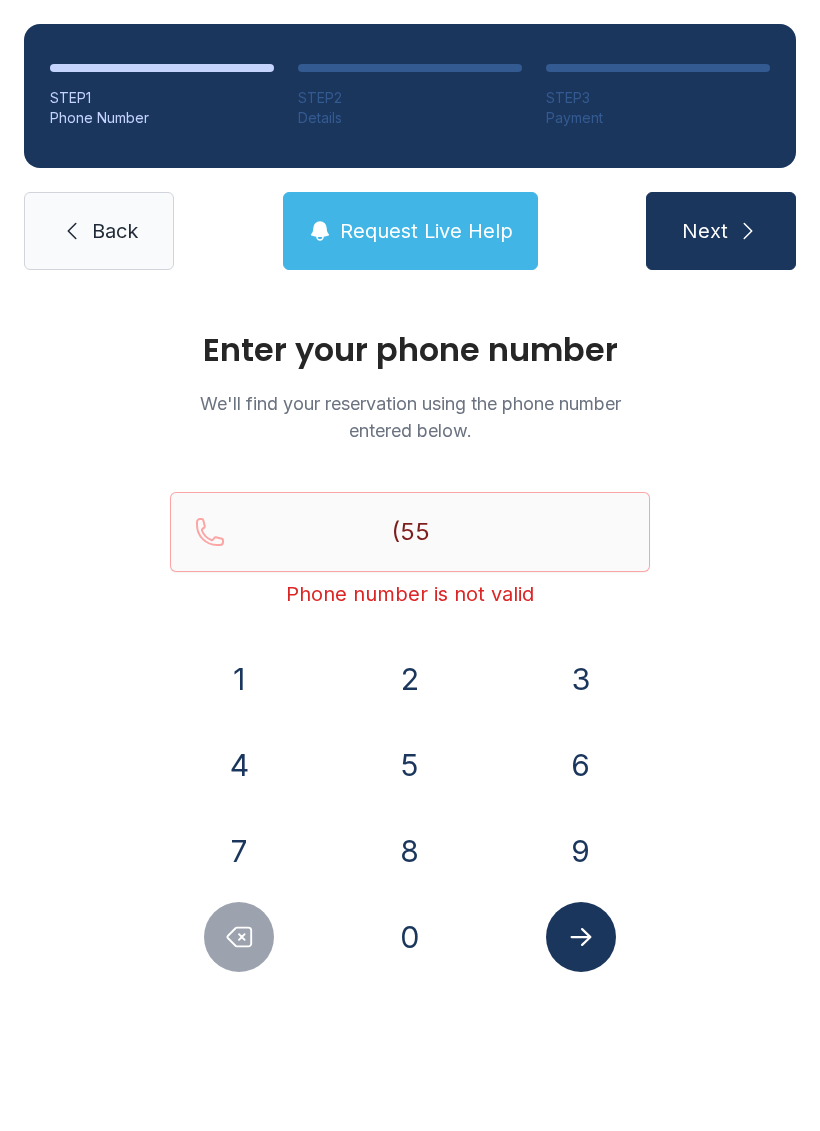 click at bounding box center (239, 937) 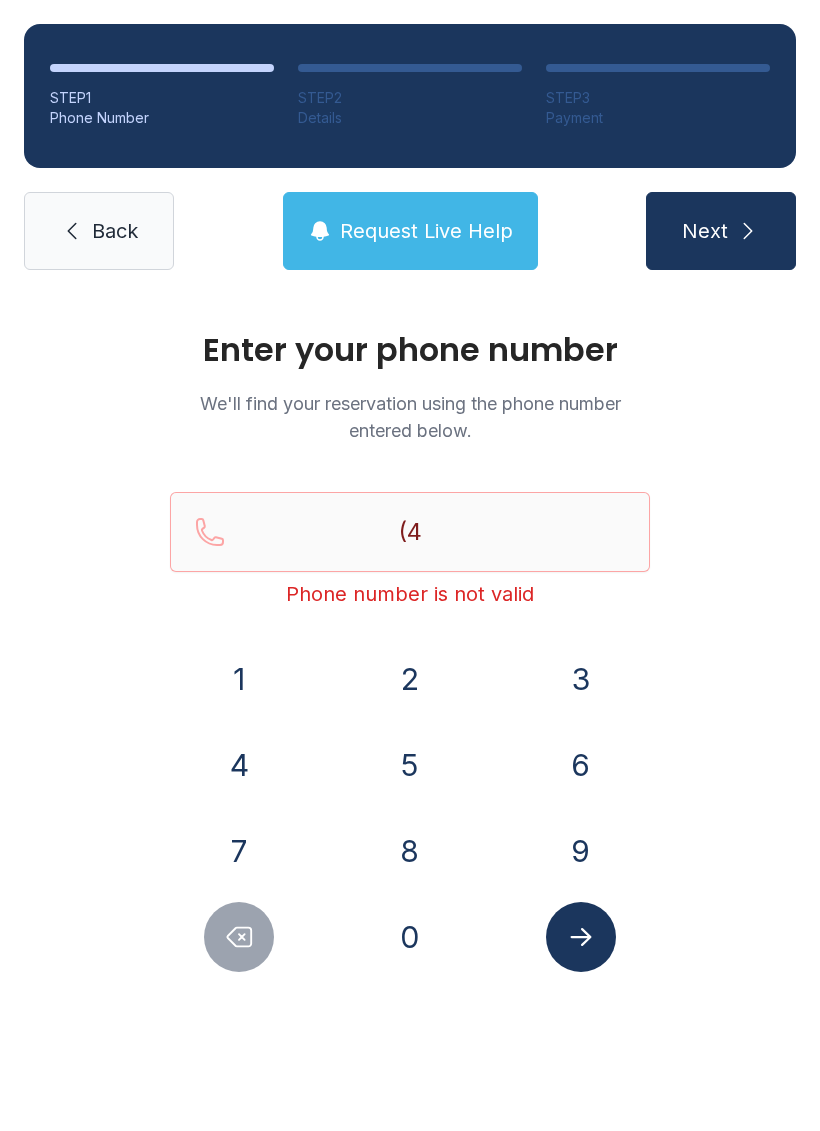 click at bounding box center [239, 937] 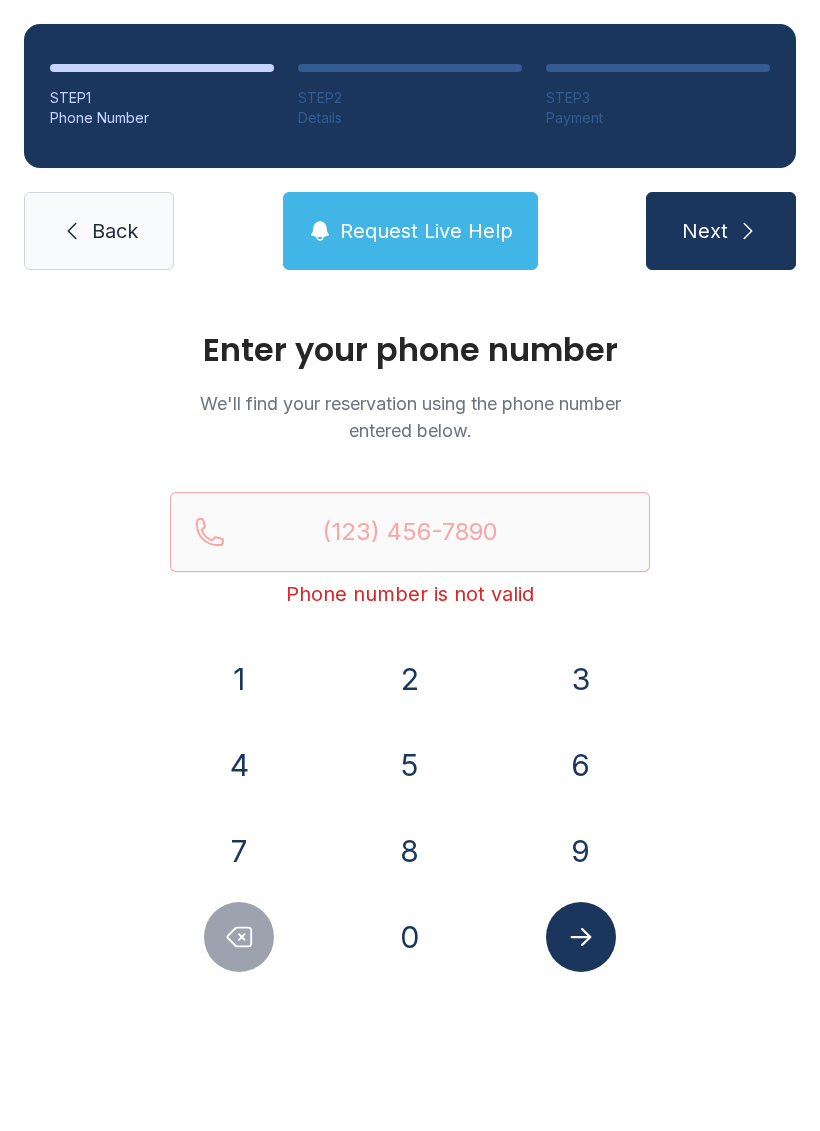 click at bounding box center [239, 937] 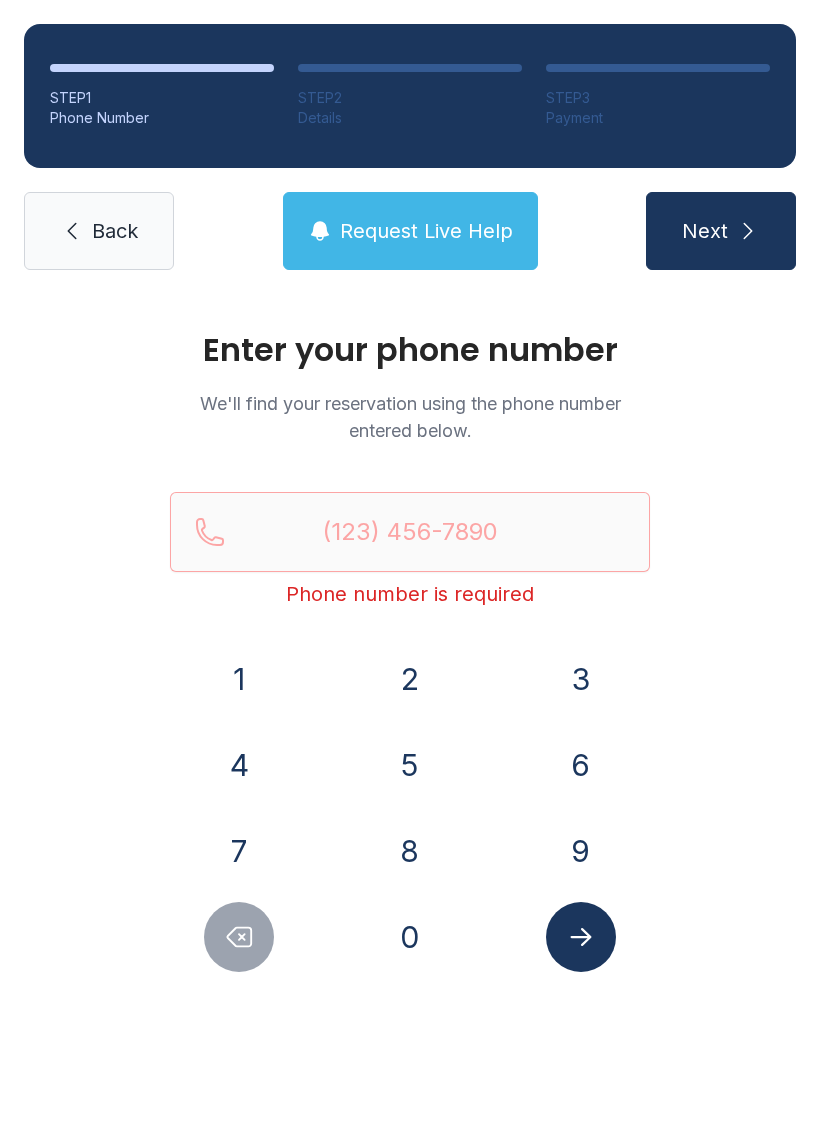 click at bounding box center [239, 937] 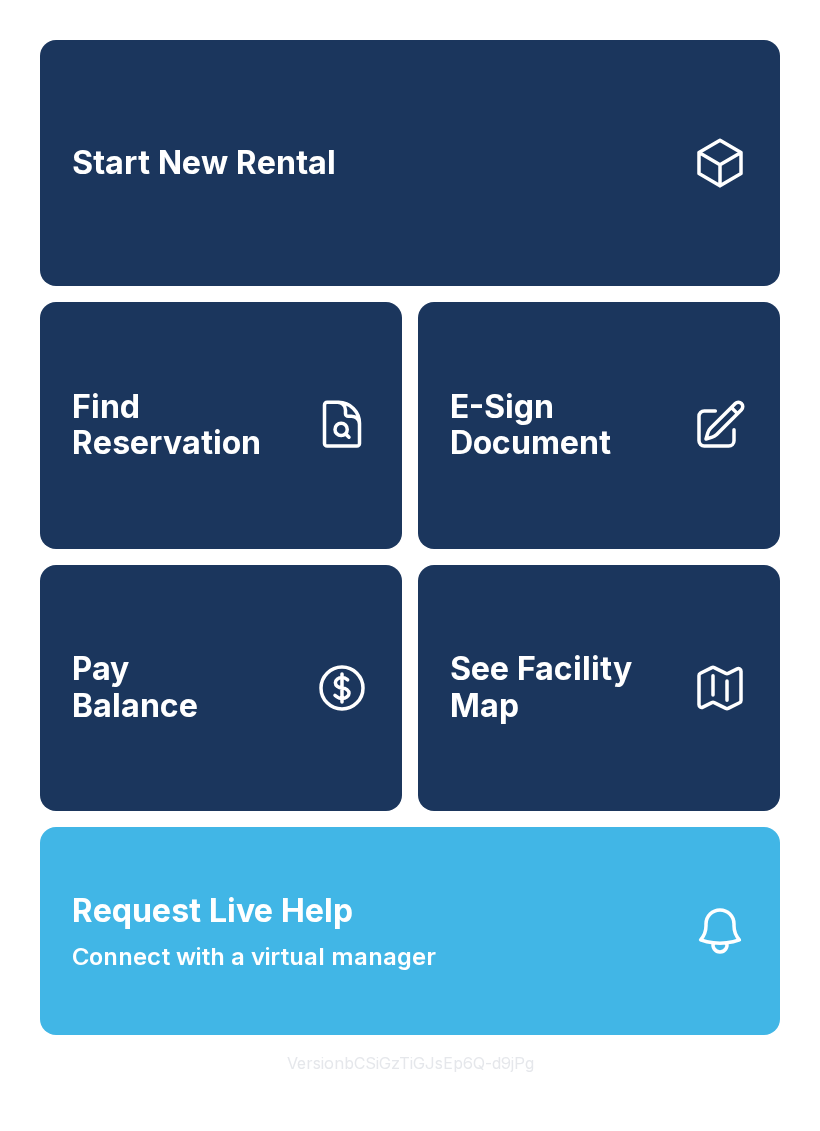 click on "Find Reservation" at bounding box center [185, 425] 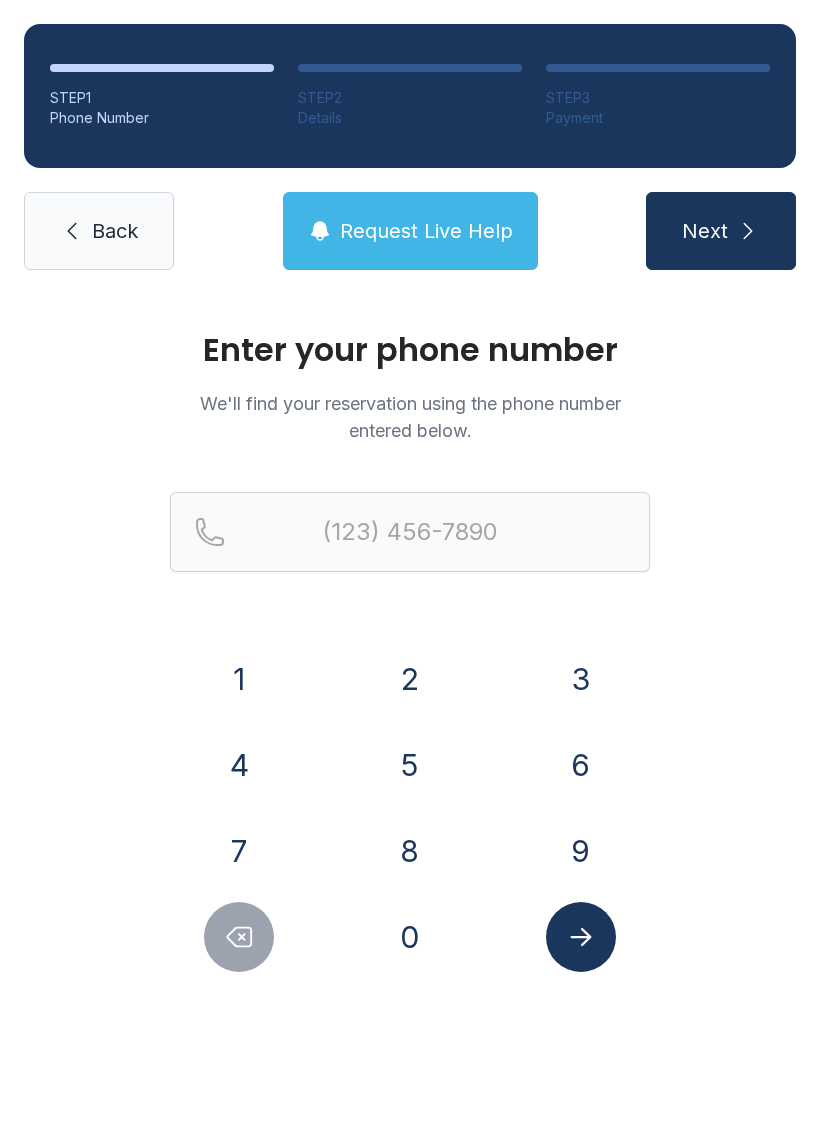 click at bounding box center (239, 937) 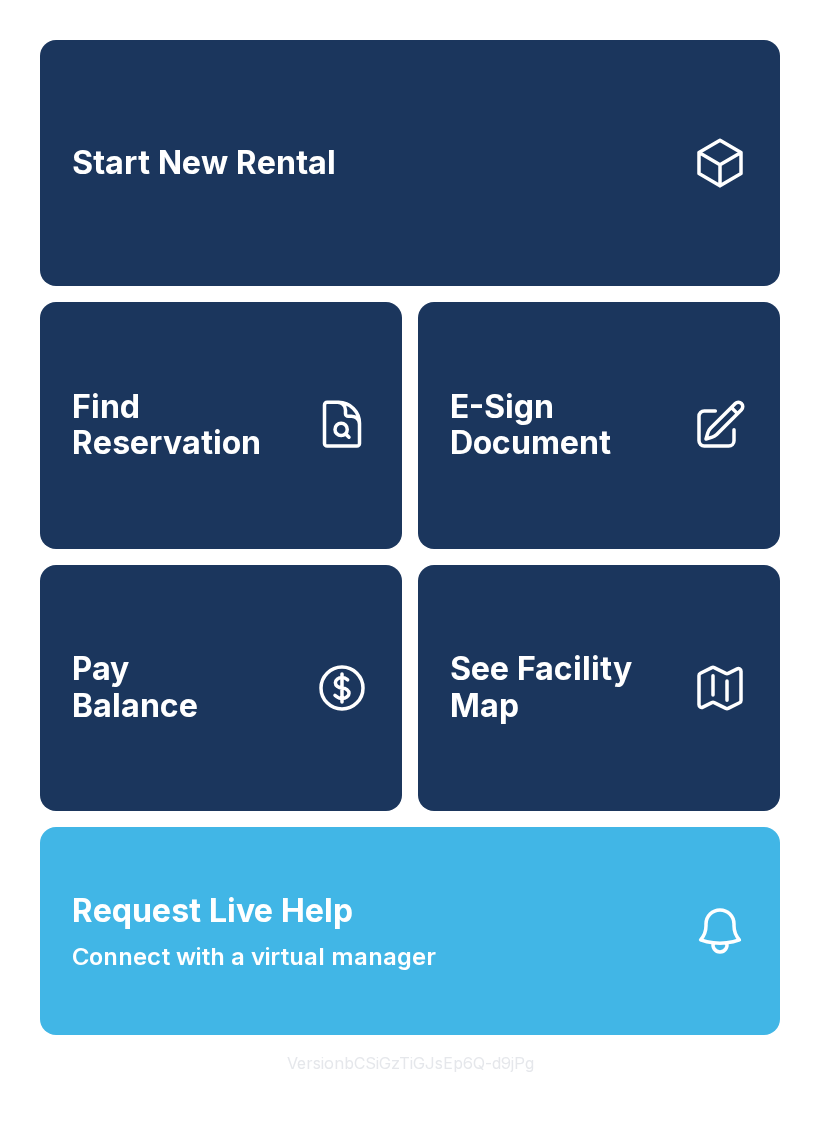 click on "Find Reservation" at bounding box center [185, 425] 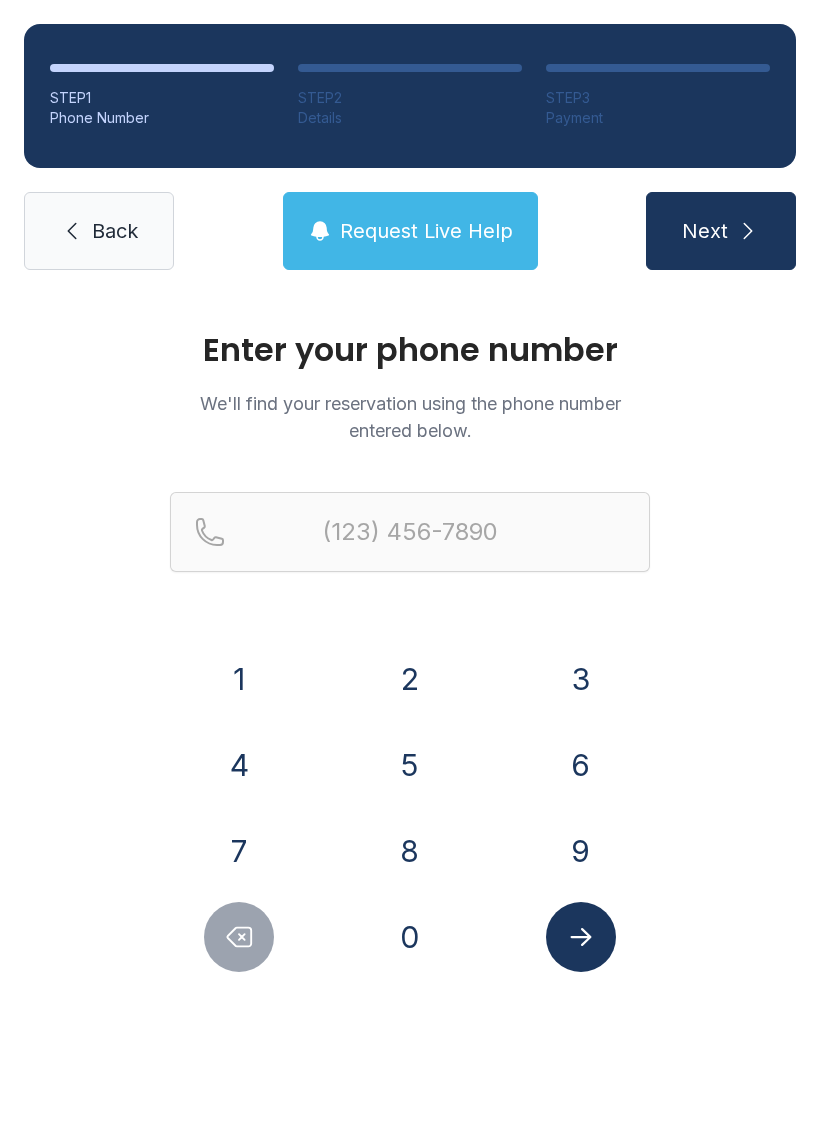 click on "Back" at bounding box center (99, 231) 